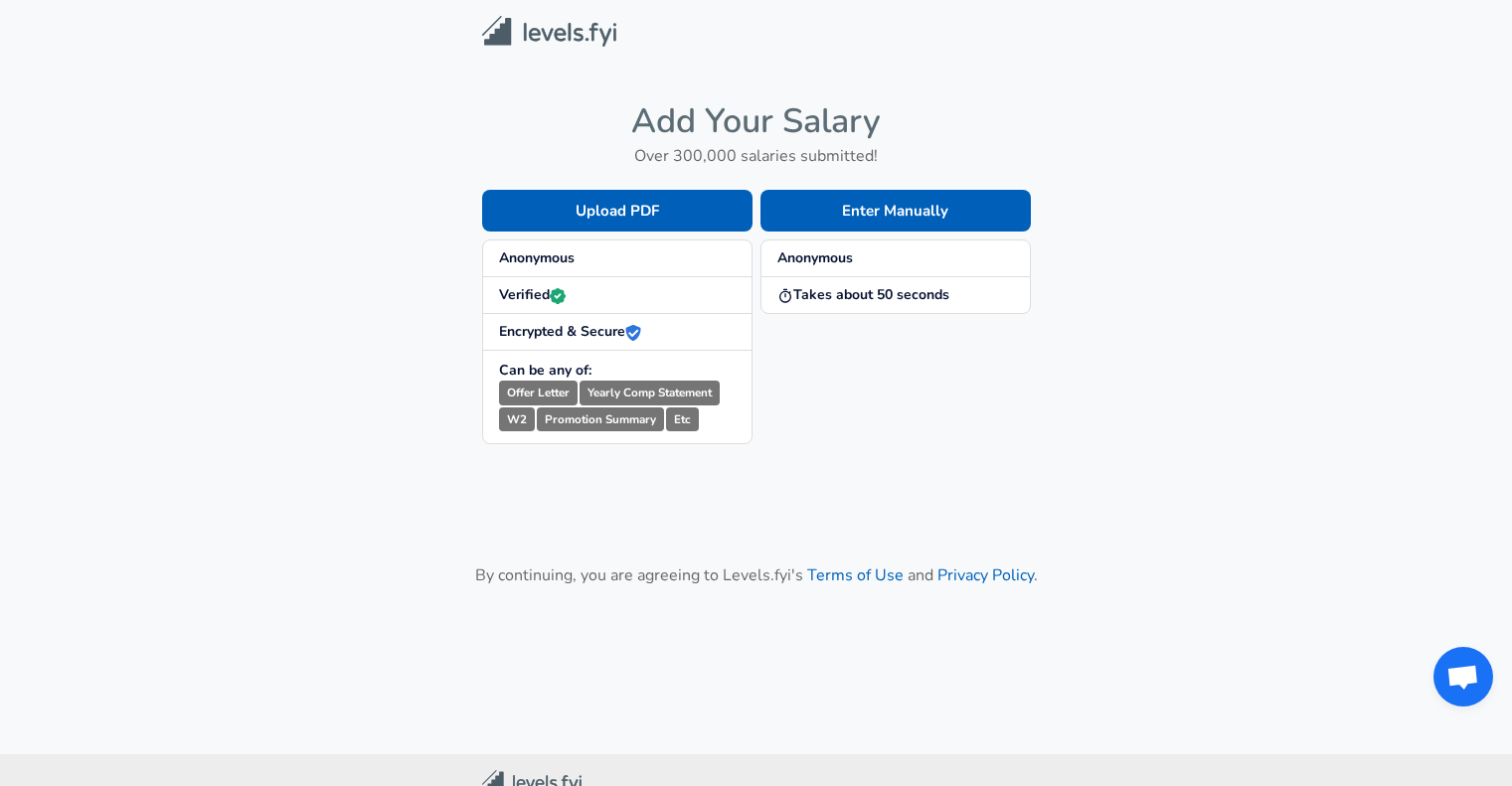 scroll, scrollTop: 0, scrollLeft: 0, axis: both 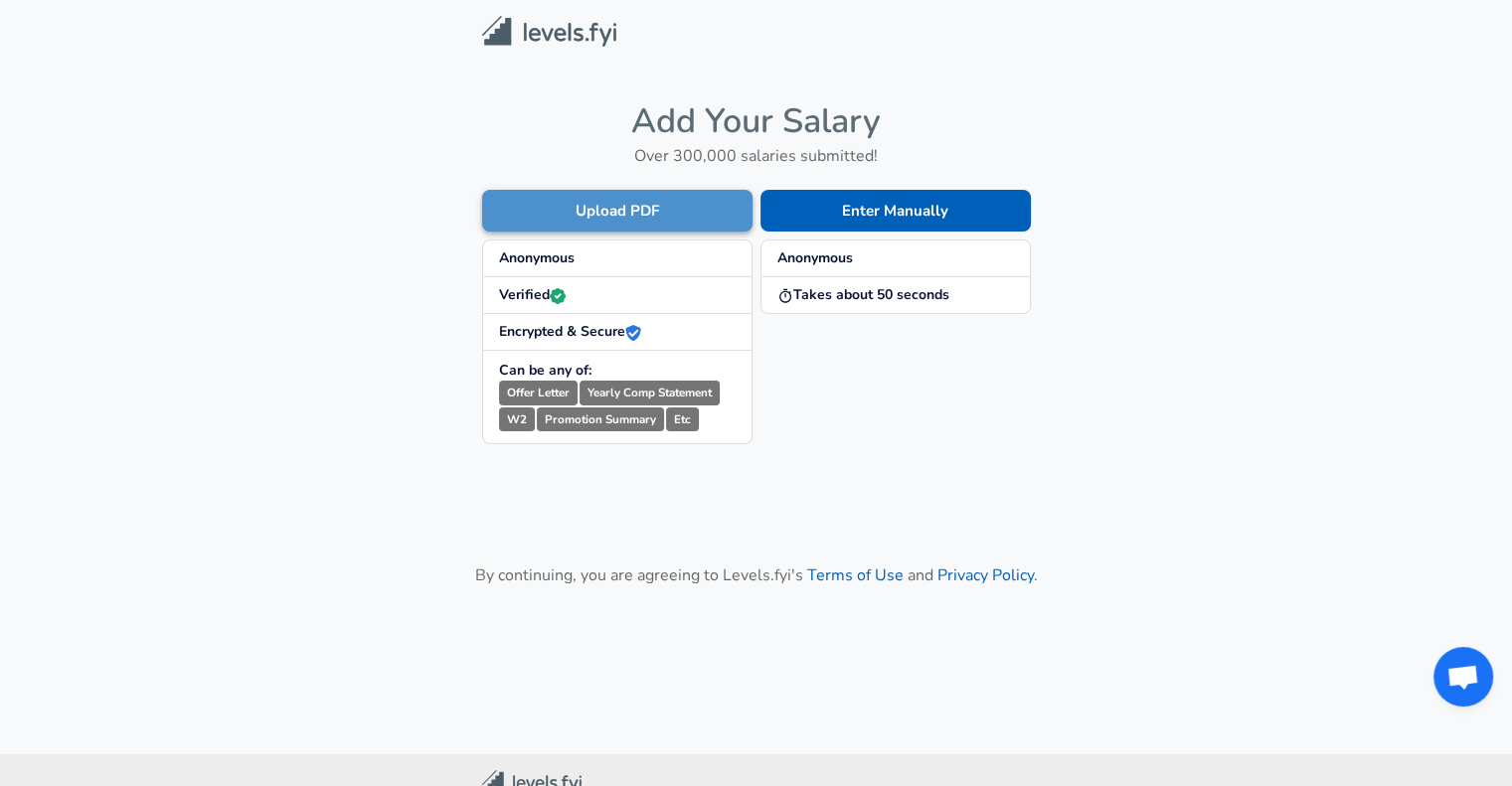 click on "Upload PDF" at bounding box center [617, 211] 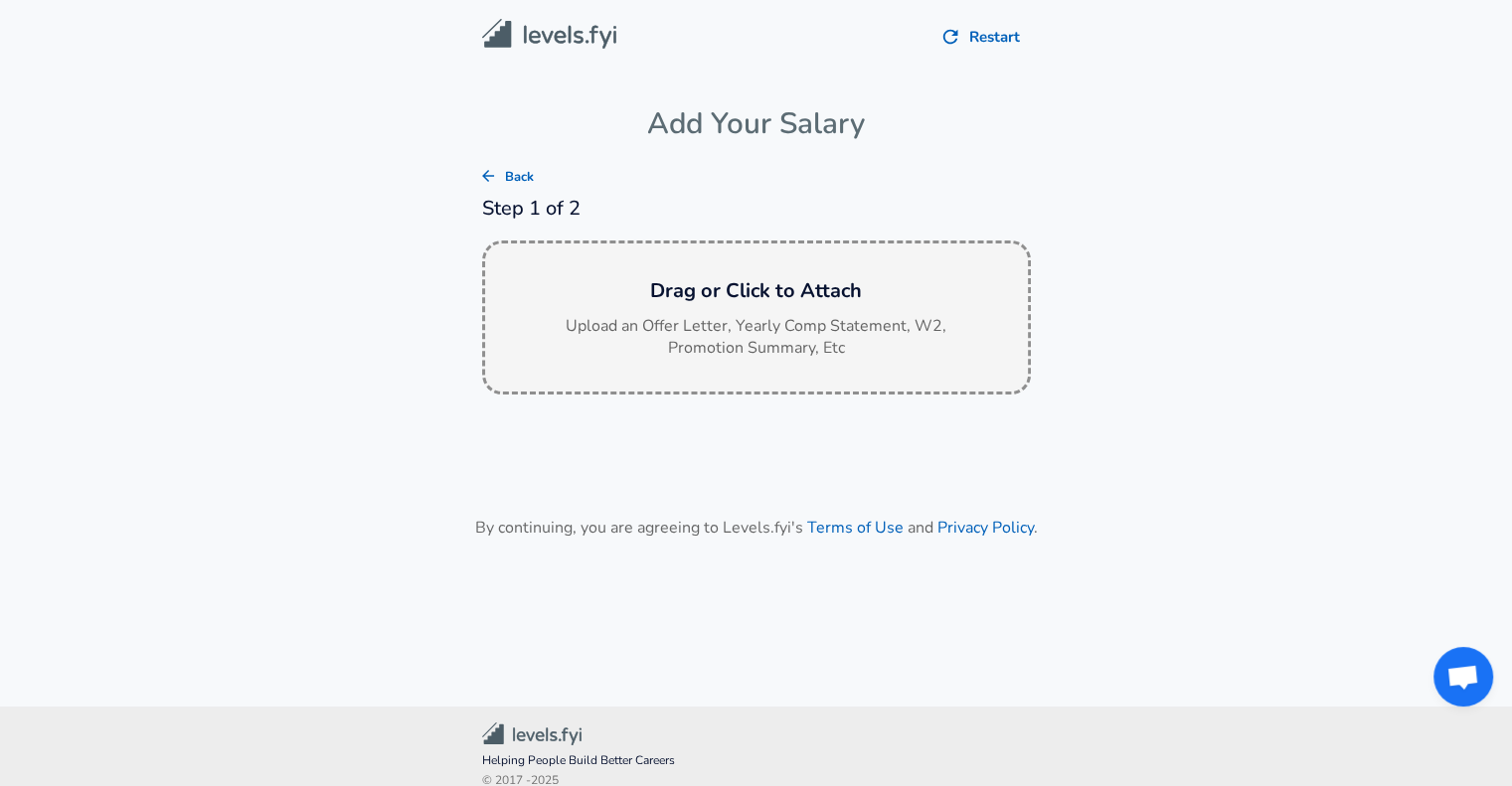 click on "Drag or Click to Attach" at bounding box center [756, 291] 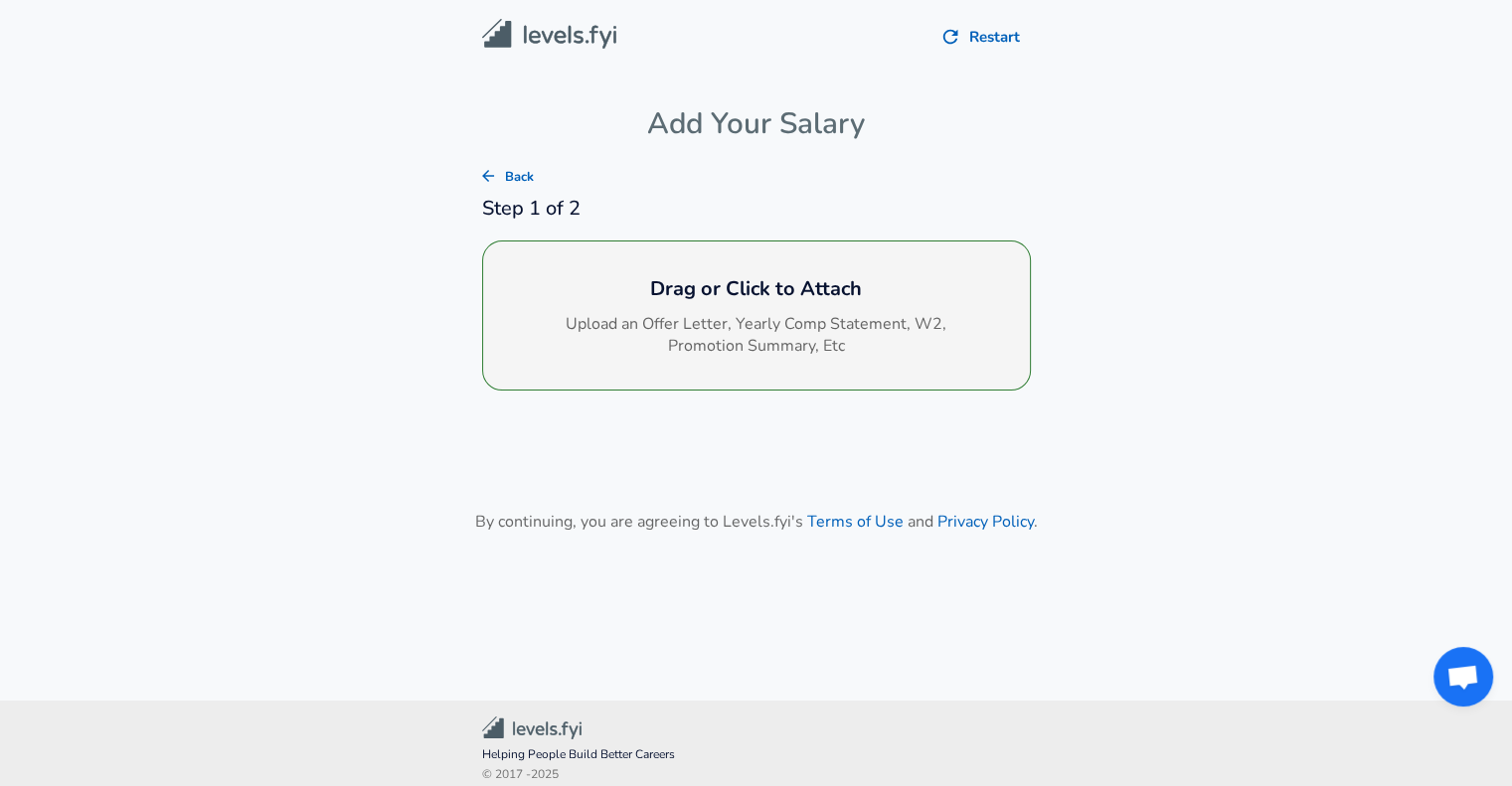 click on "Upload an Offer Letter, Yearly Comp Statement, W2, Promotion Summary, Etc" at bounding box center [756, 336] 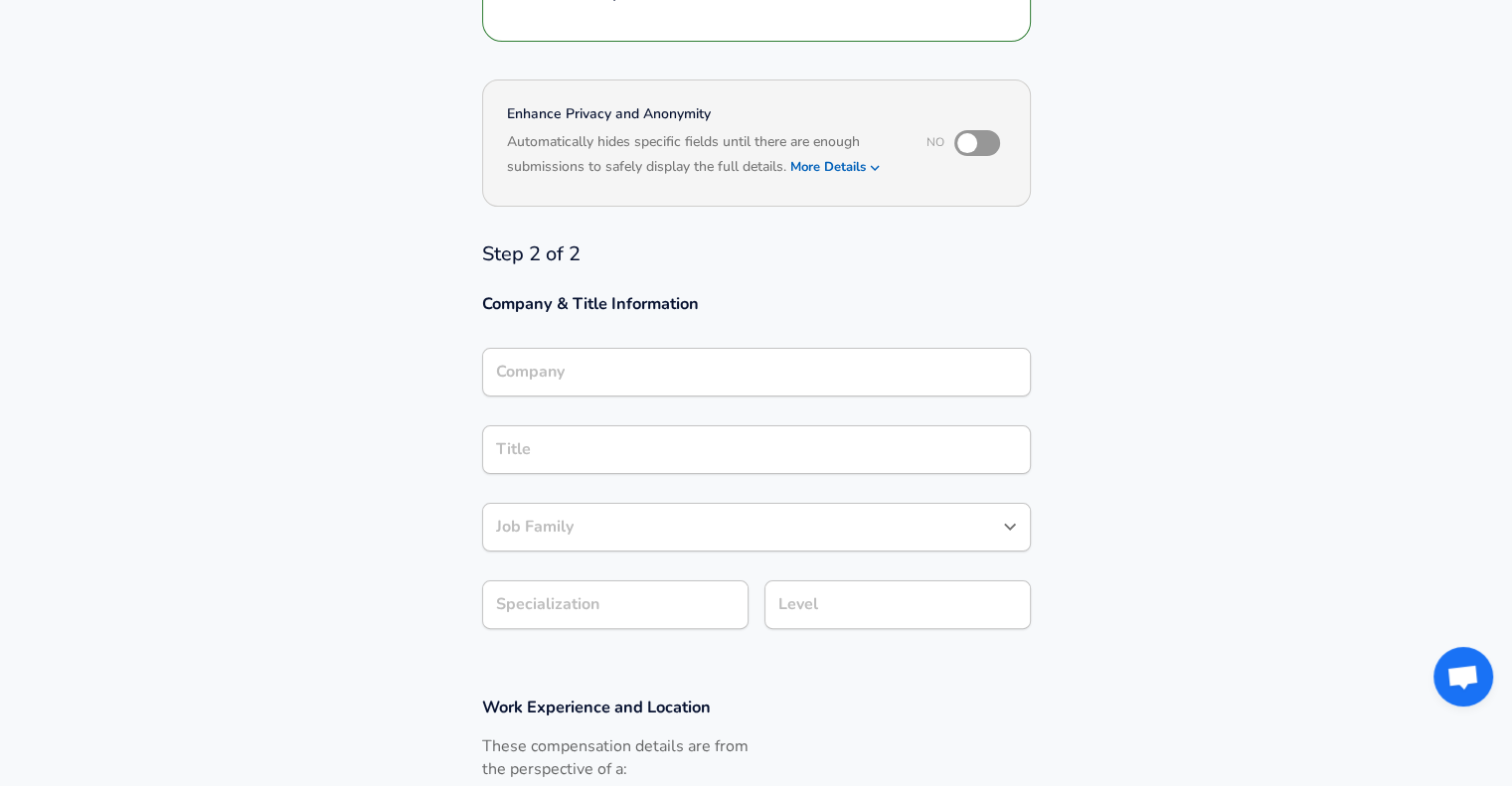 click on "Company" at bounding box center [756, 372] 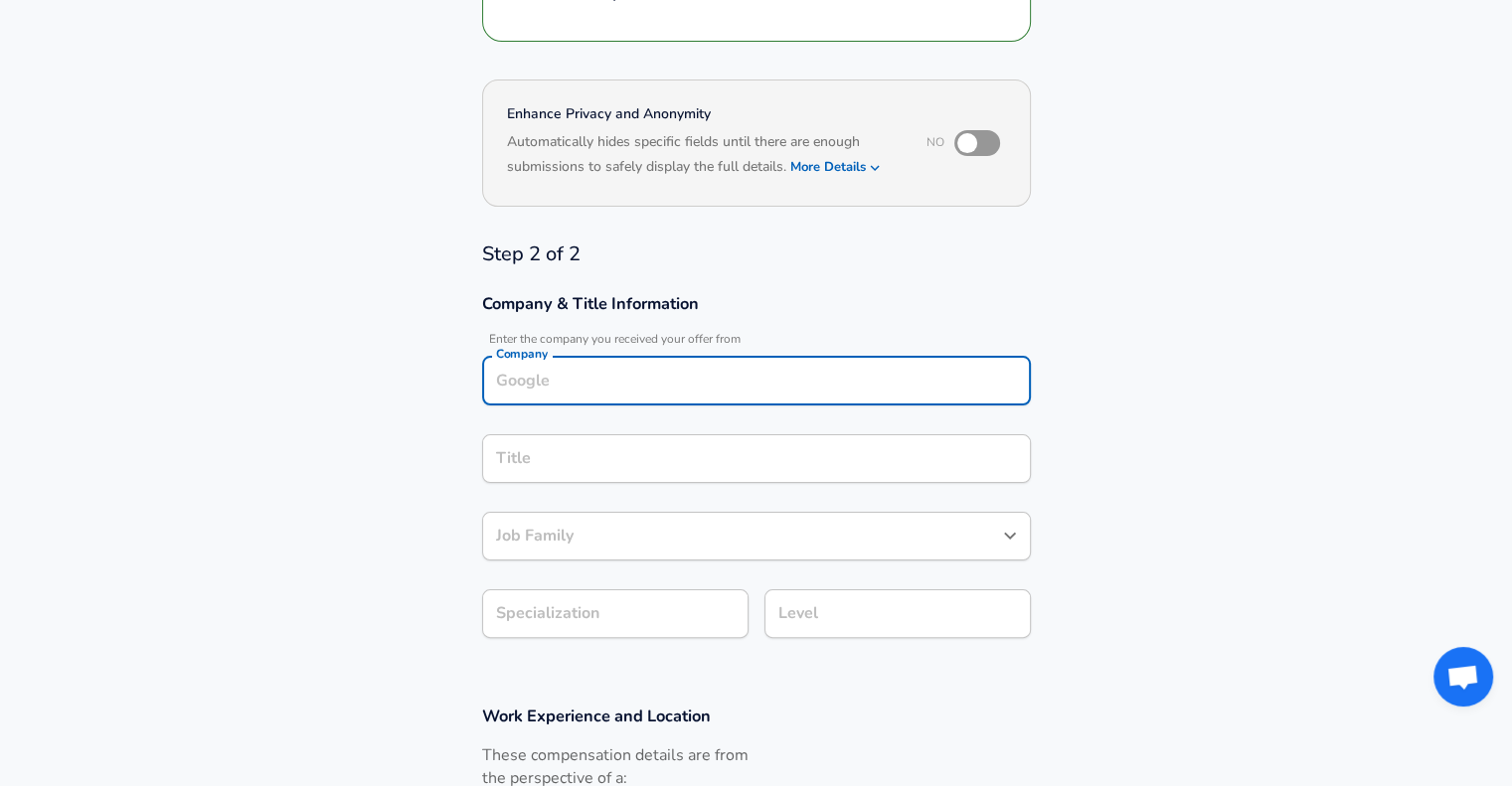 scroll, scrollTop: 346, scrollLeft: 0, axis: vertical 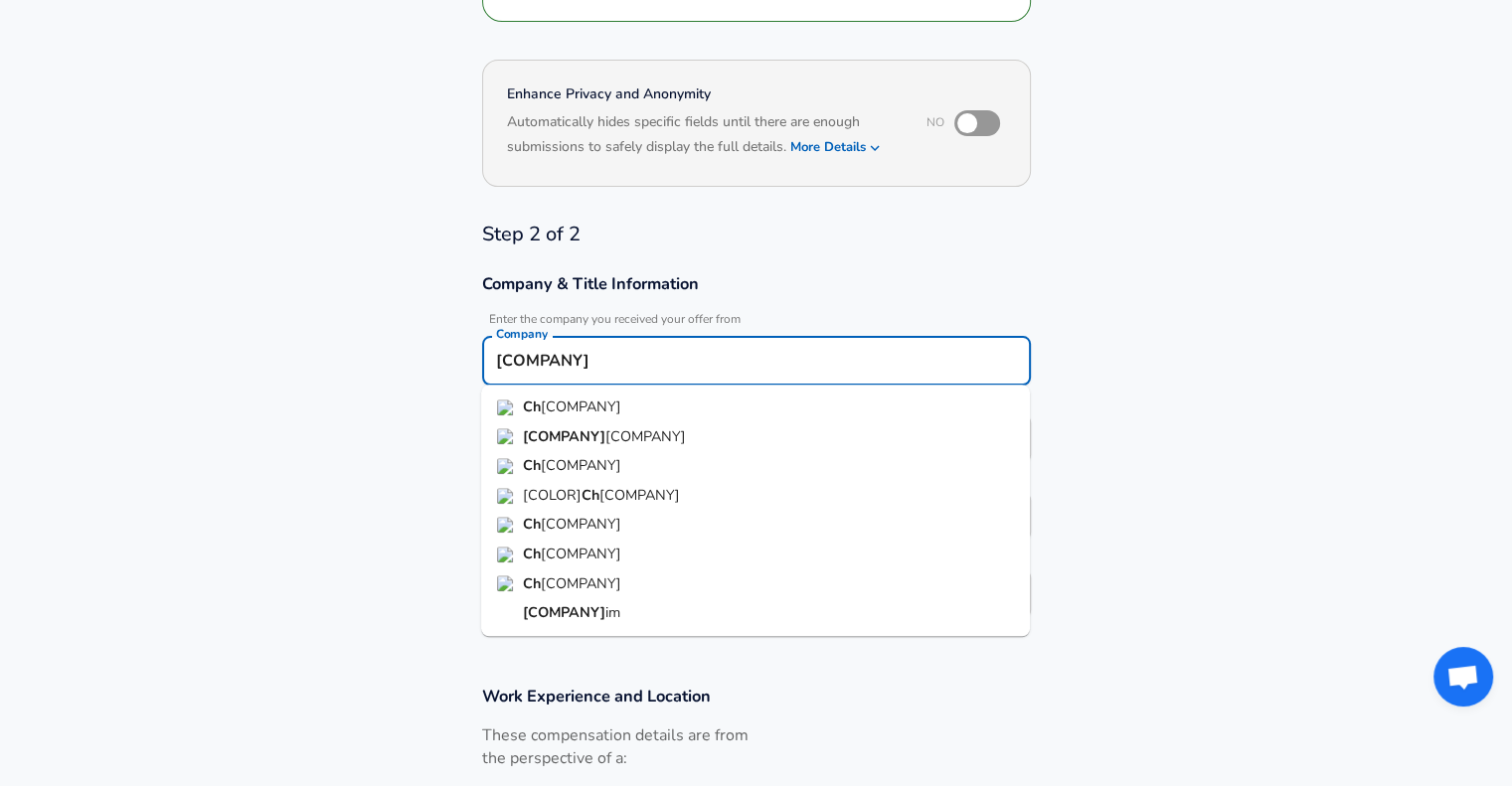 type on "C" 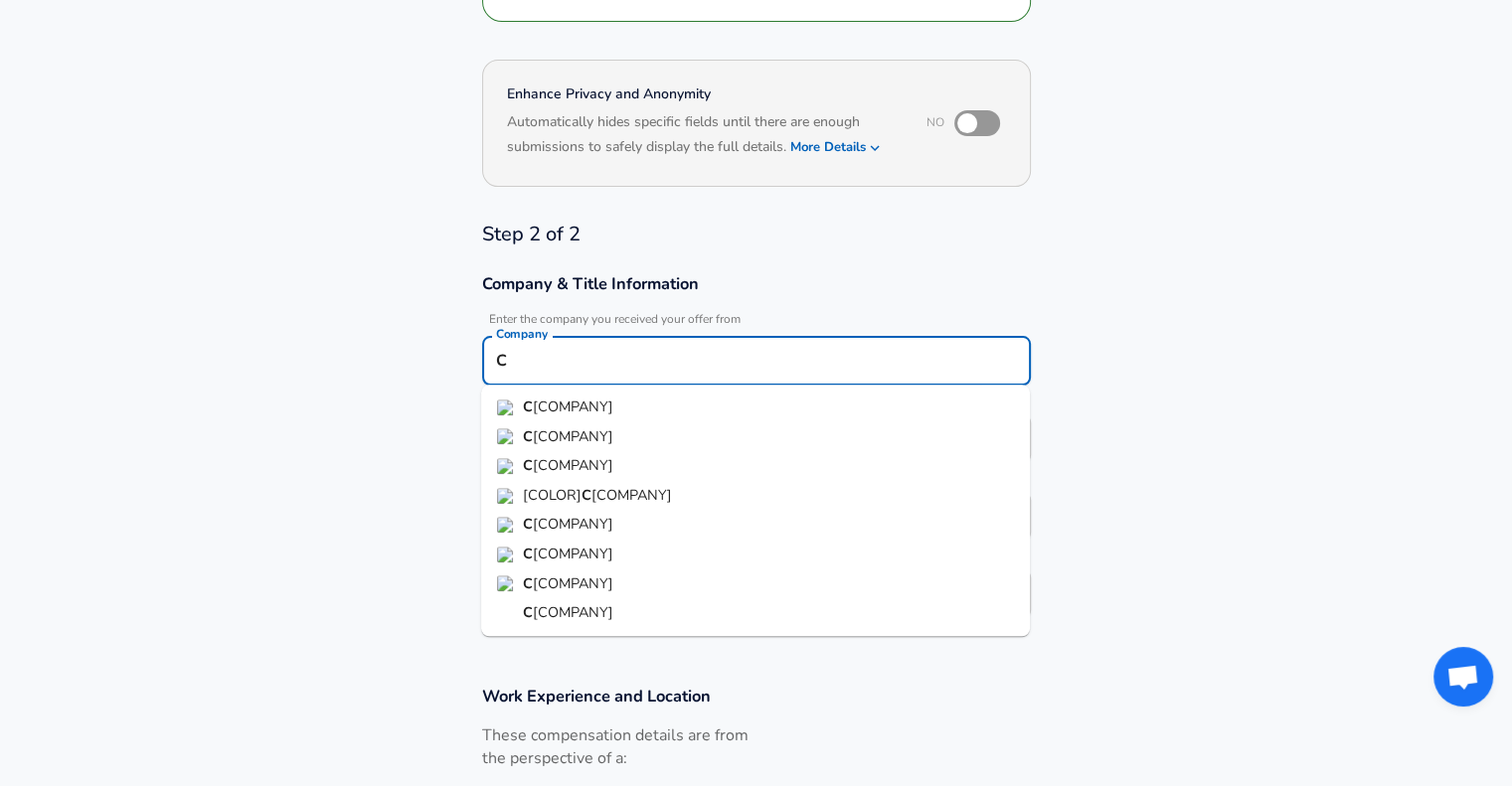 type 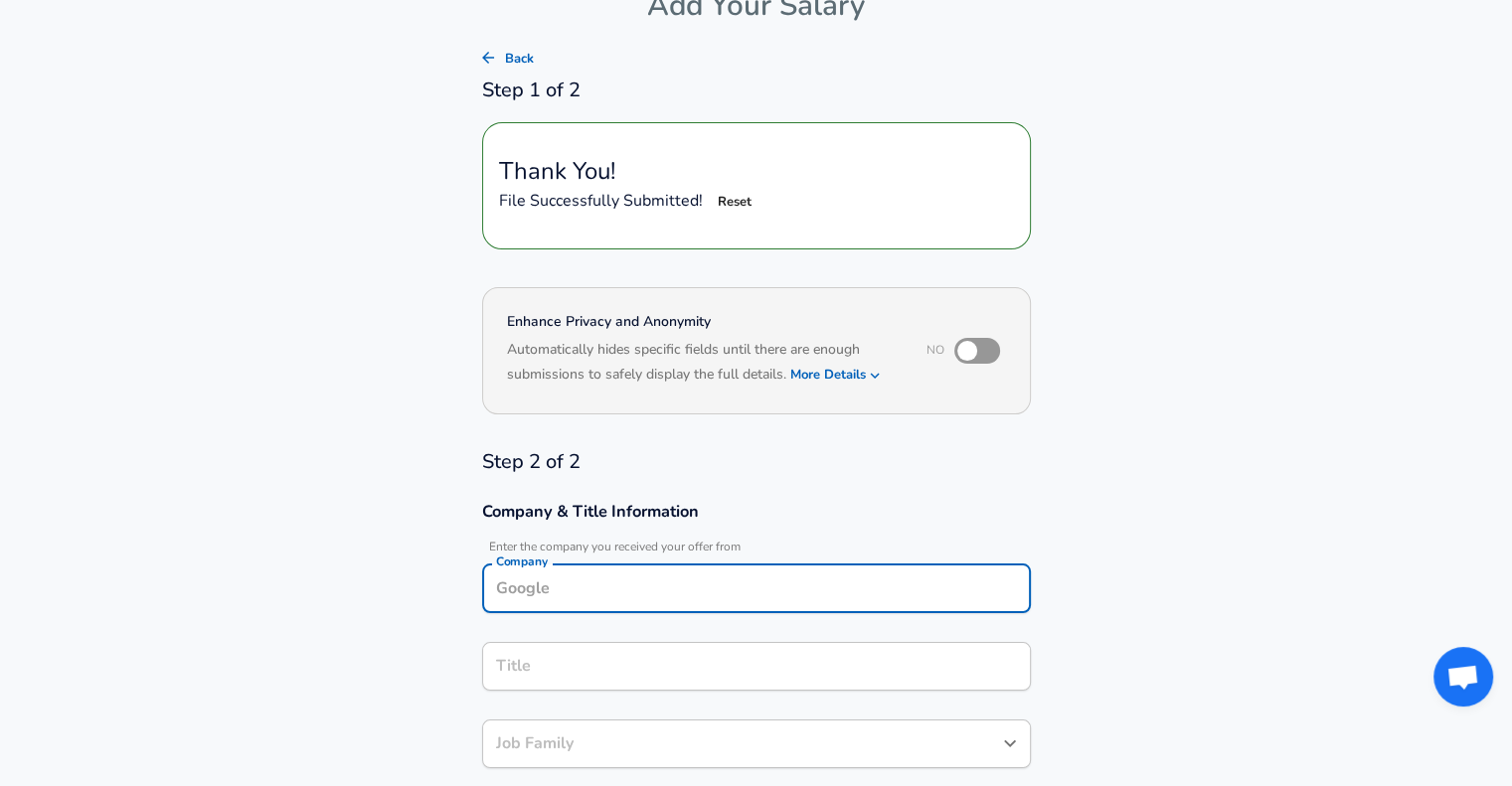scroll, scrollTop: 99, scrollLeft: 0, axis: vertical 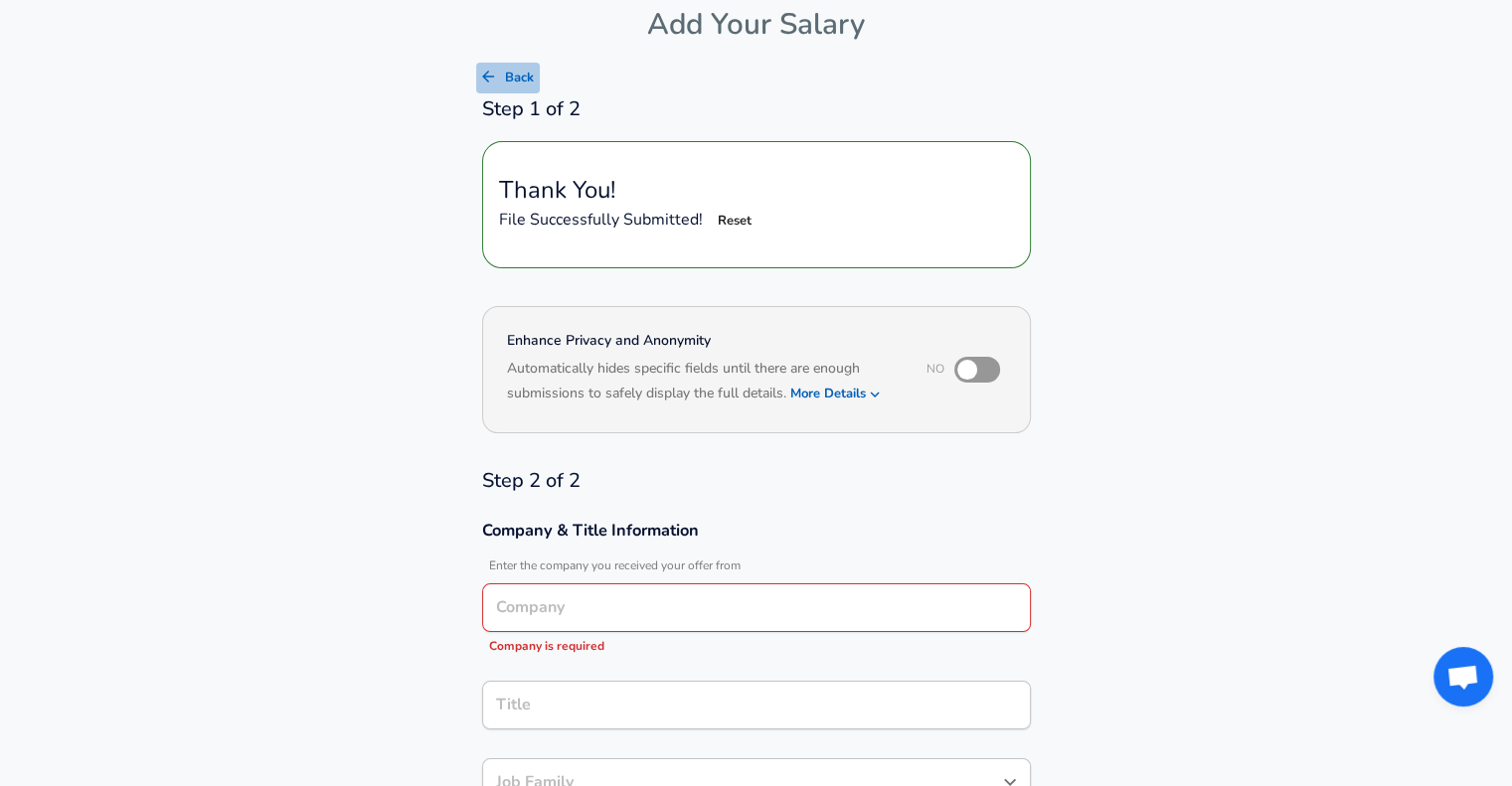 click 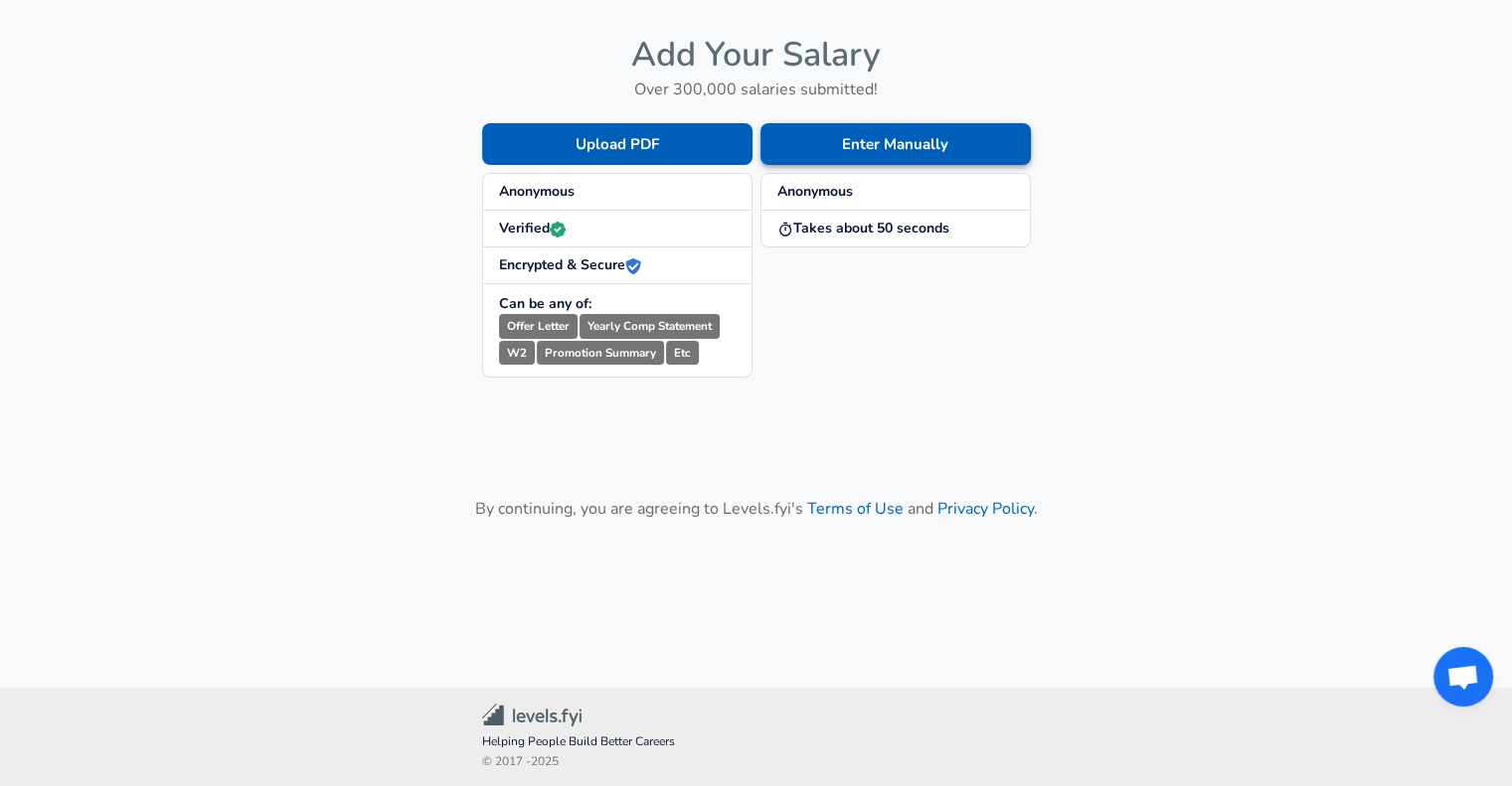 click on "Enter Manually" at bounding box center [896, 144] 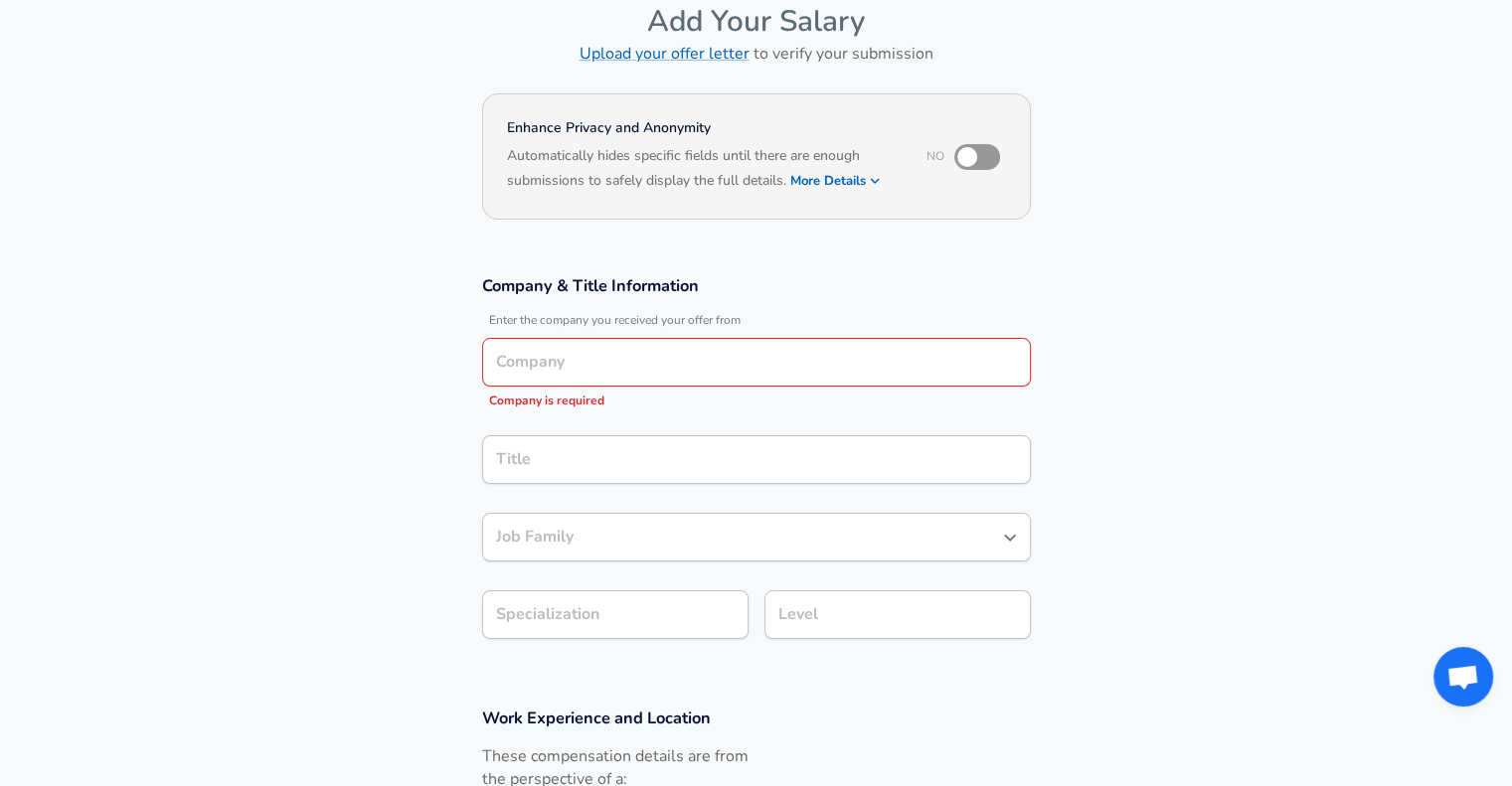 scroll, scrollTop: 0, scrollLeft: 0, axis: both 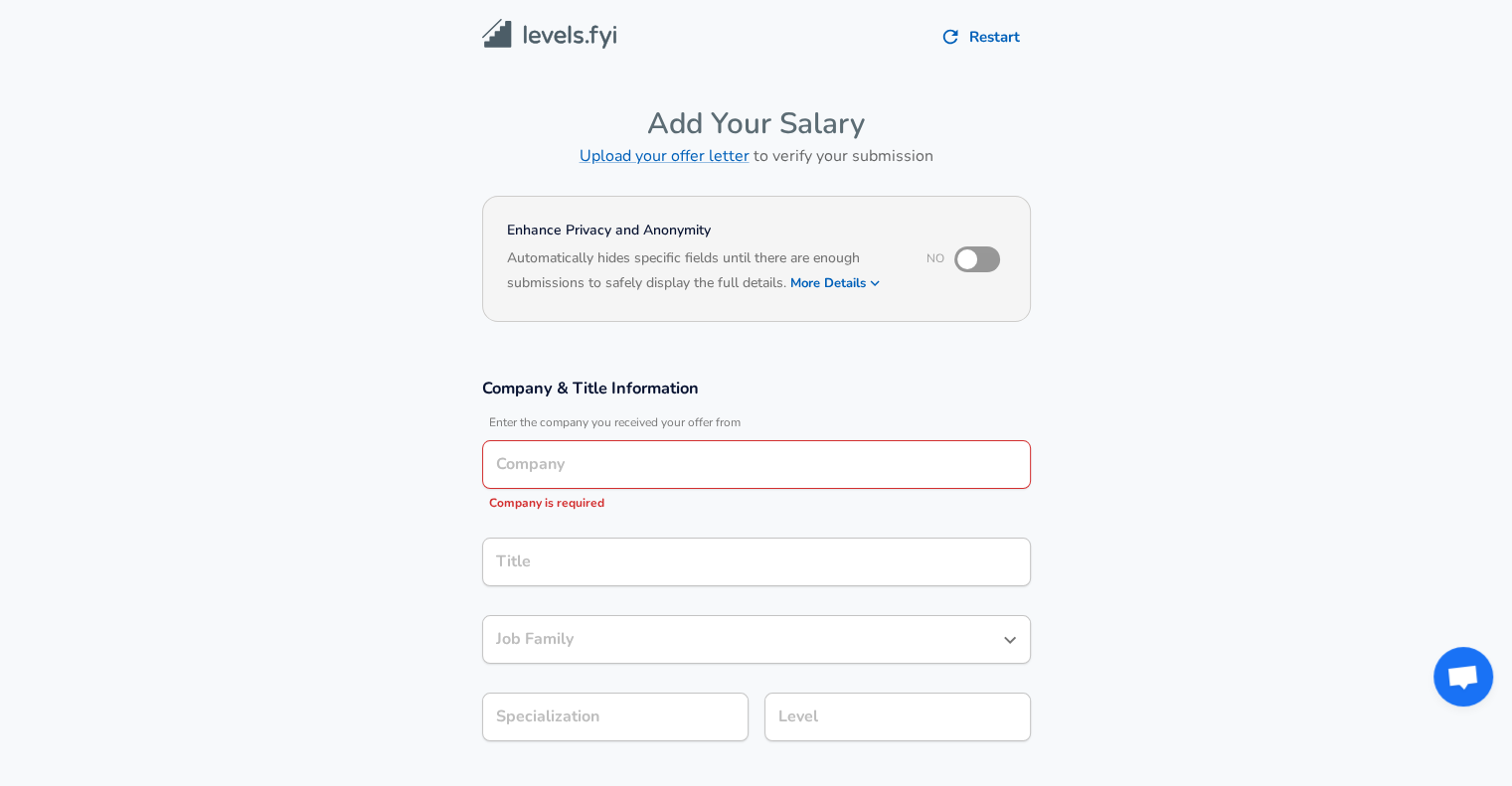 click at bounding box center [549, 34] 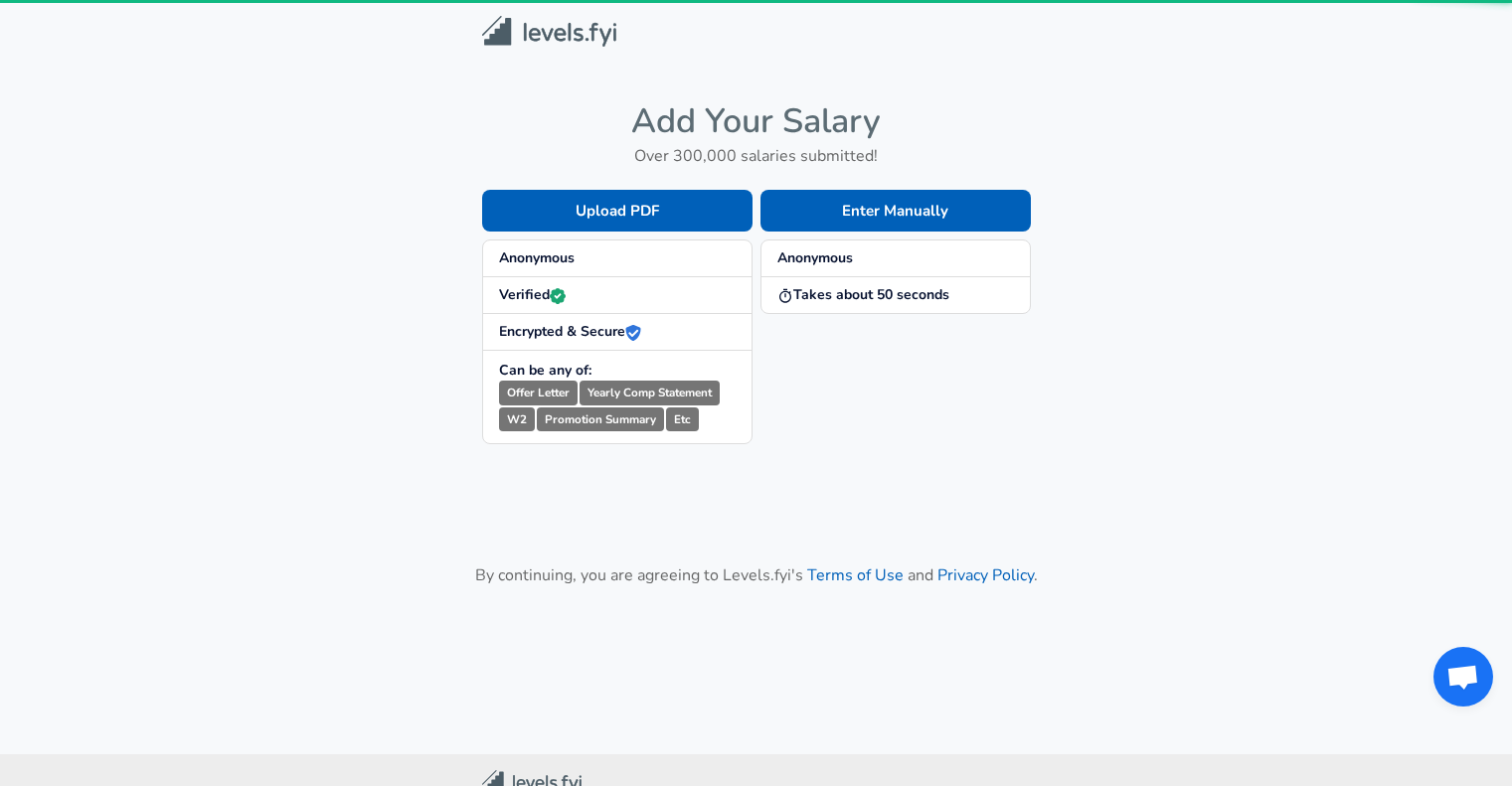 scroll, scrollTop: 0, scrollLeft: 0, axis: both 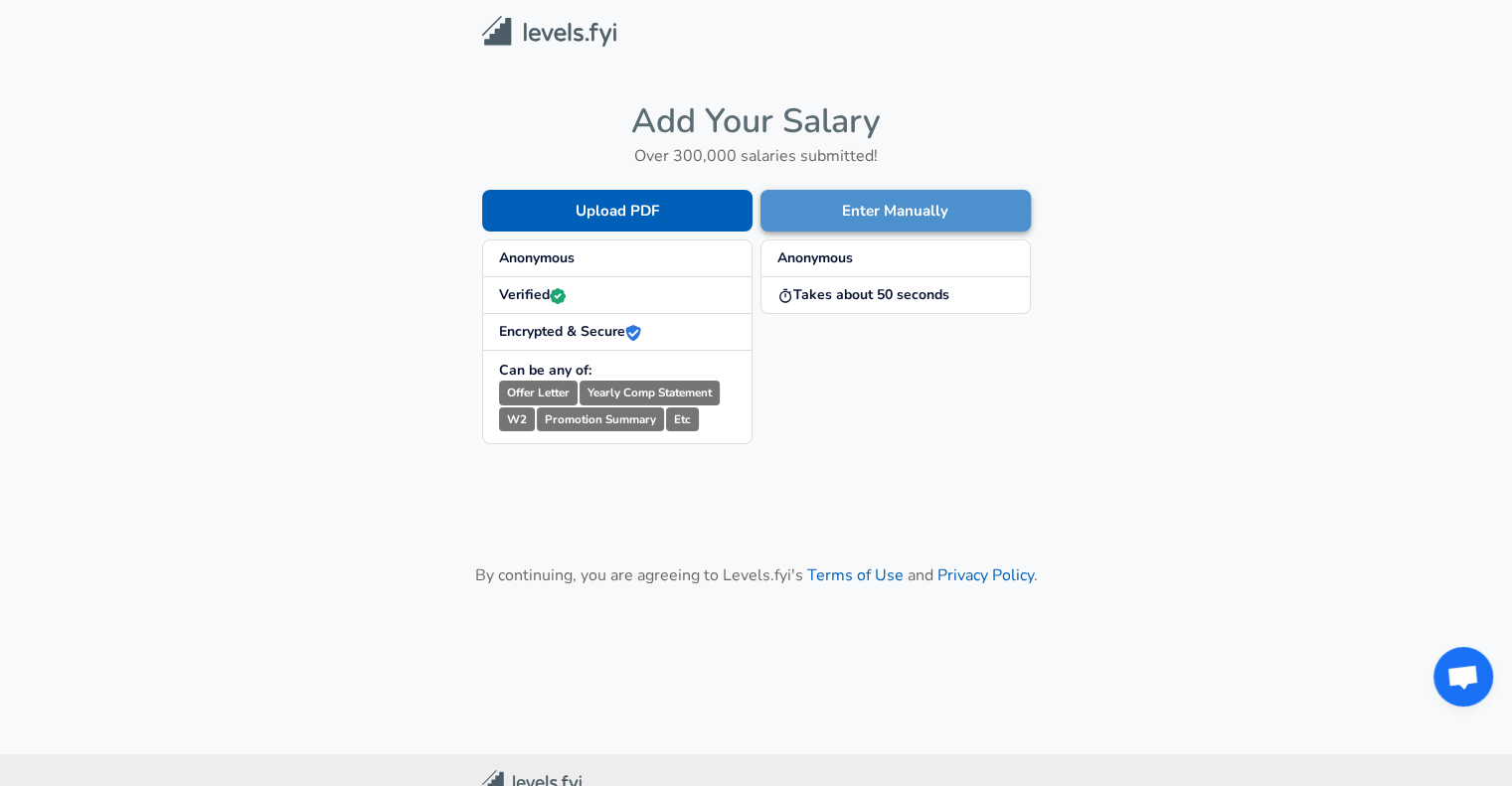 click on "Enter Manually" at bounding box center (896, 211) 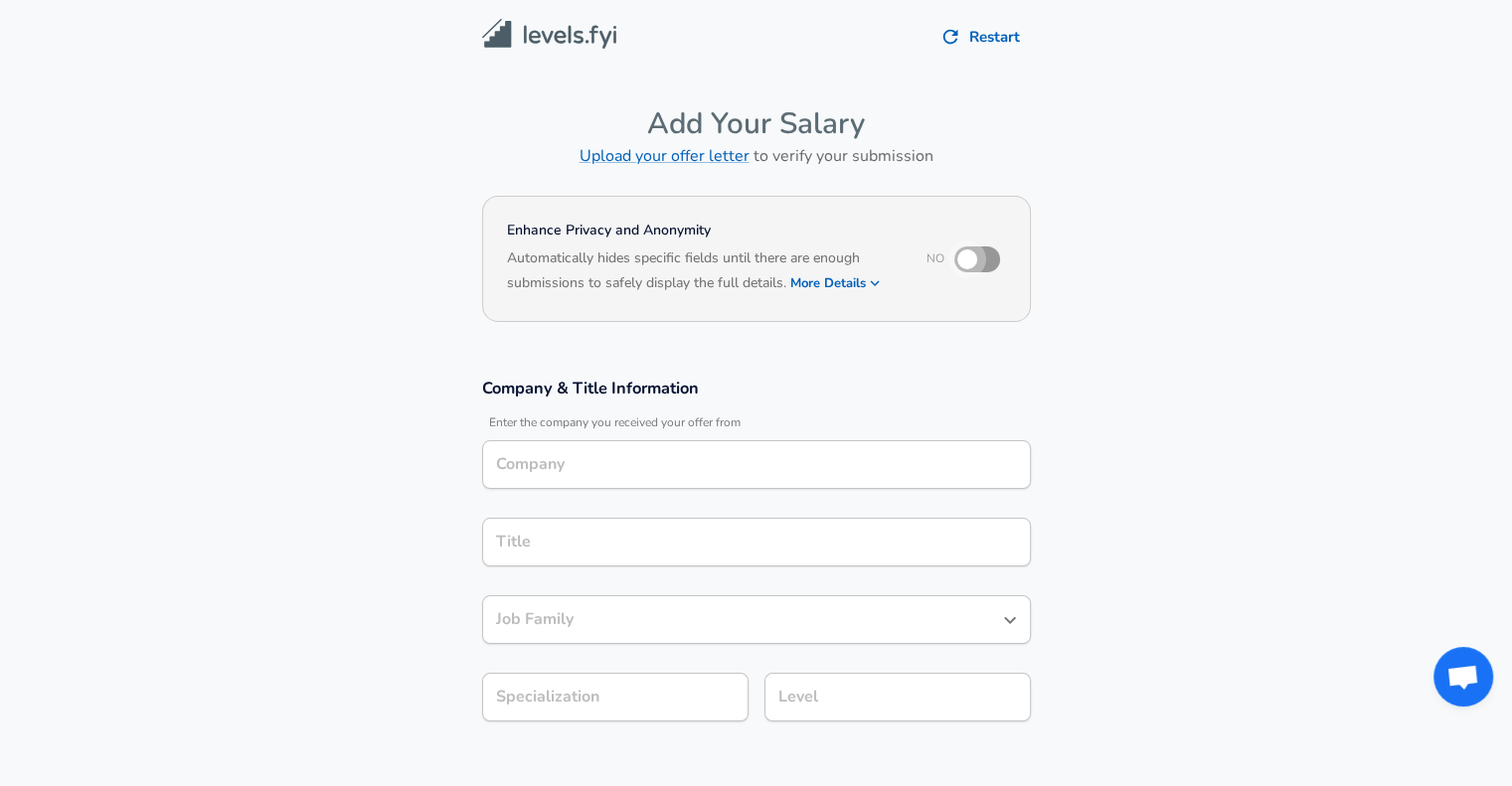 click at bounding box center [967, 259] 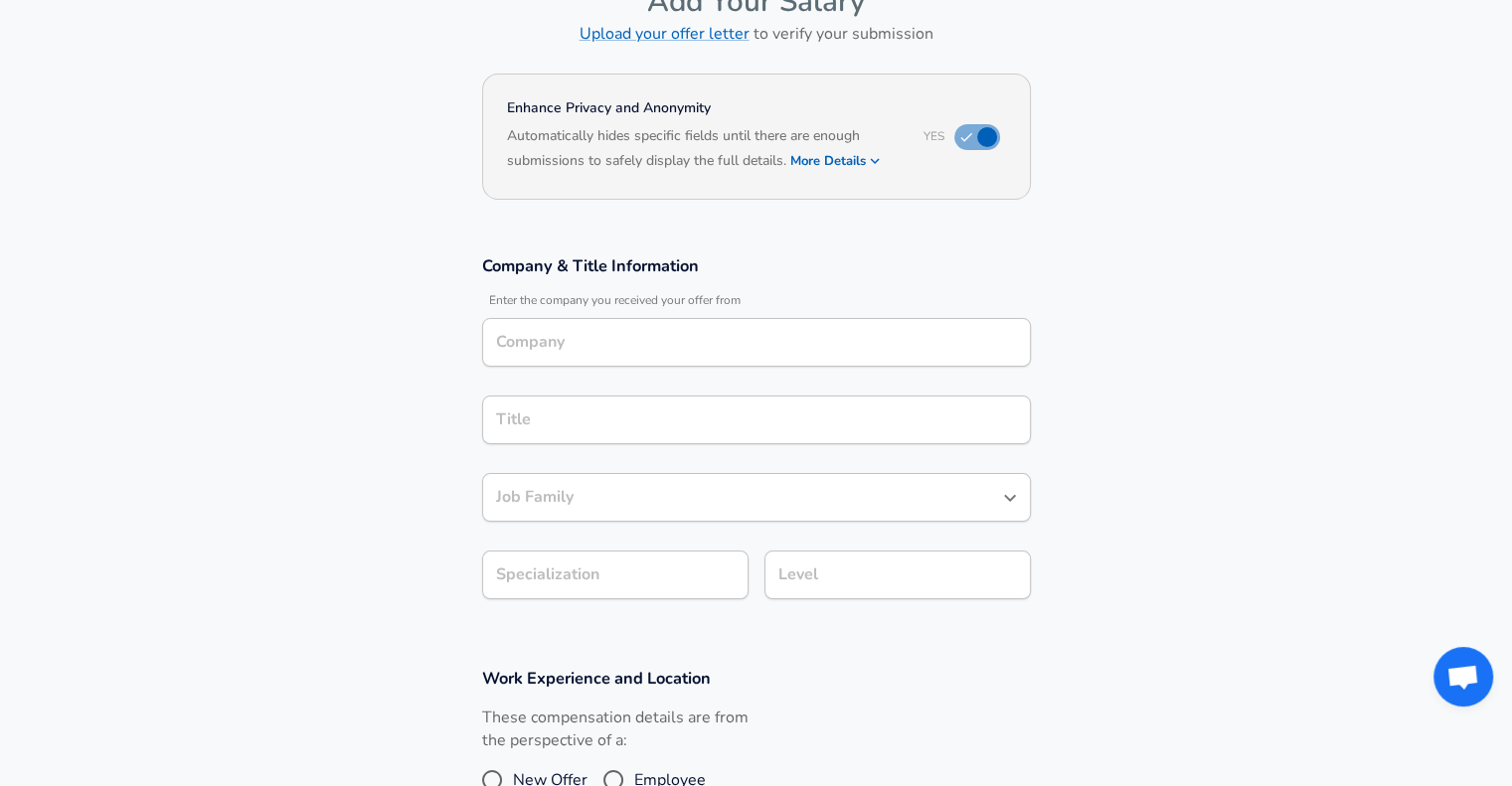 scroll, scrollTop: 123, scrollLeft: 0, axis: vertical 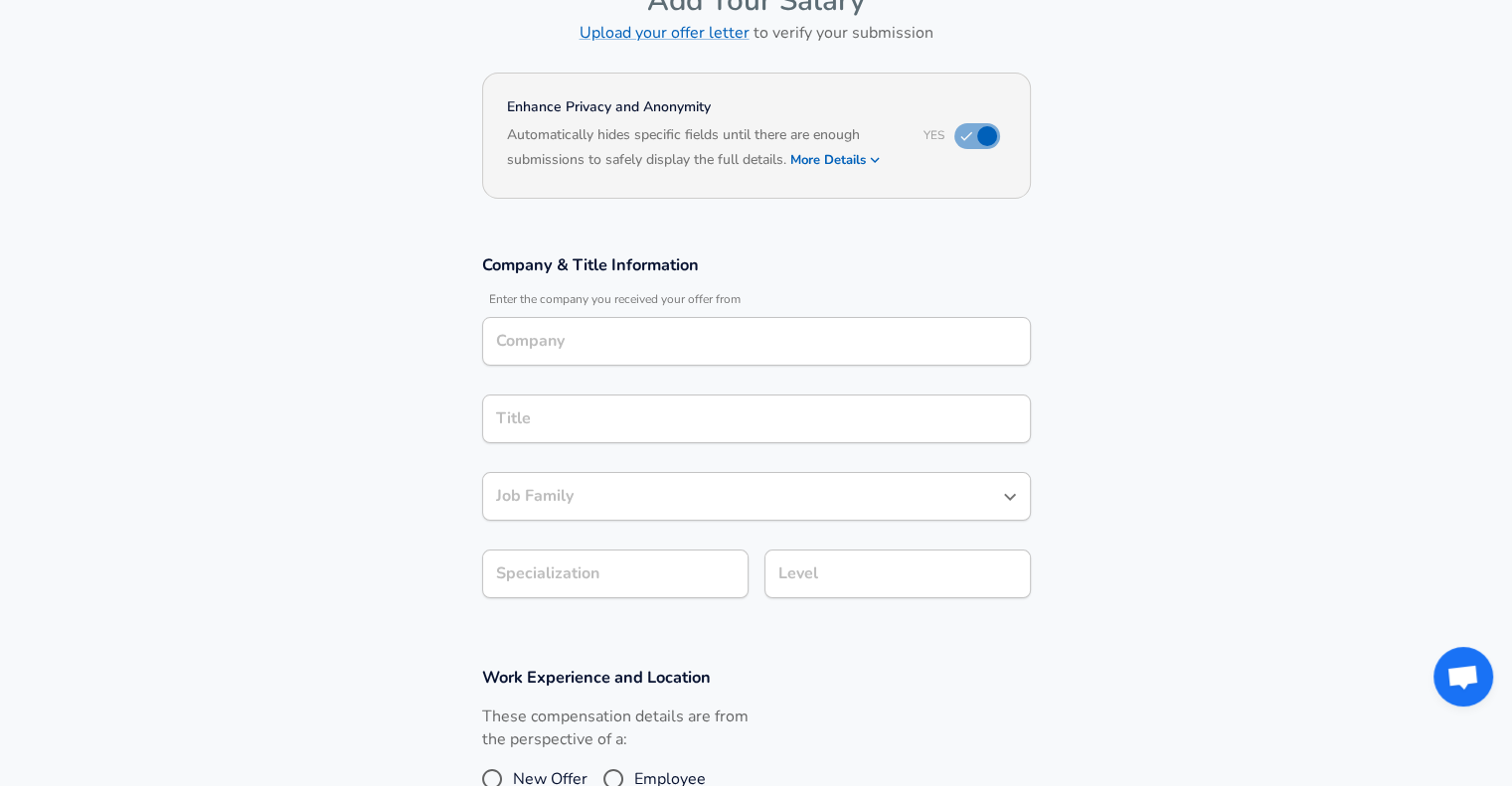 click on "Company" at bounding box center (756, 341) 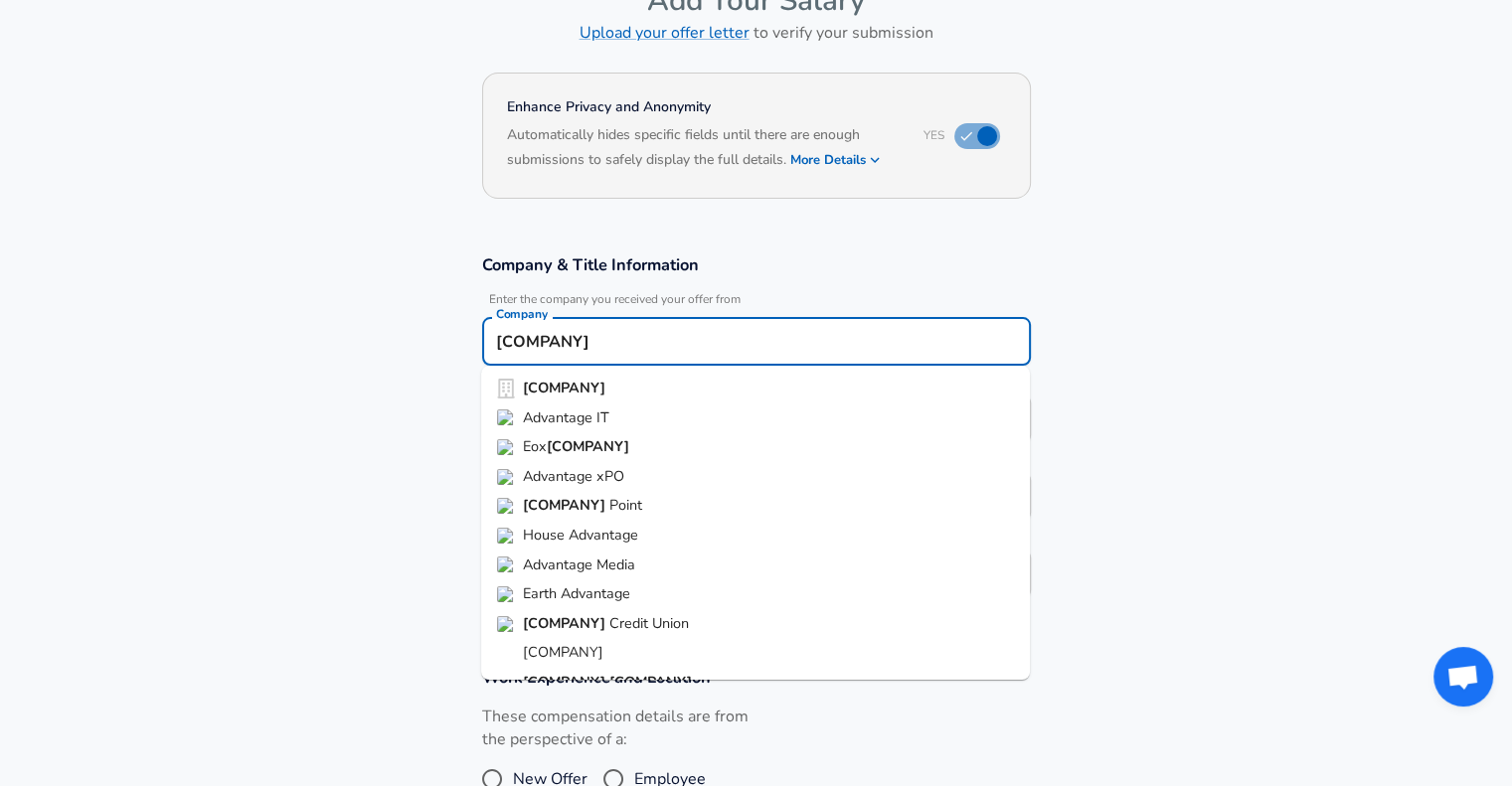 scroll, scrollTop: 24, scrollLeft: 0, axis: vertical 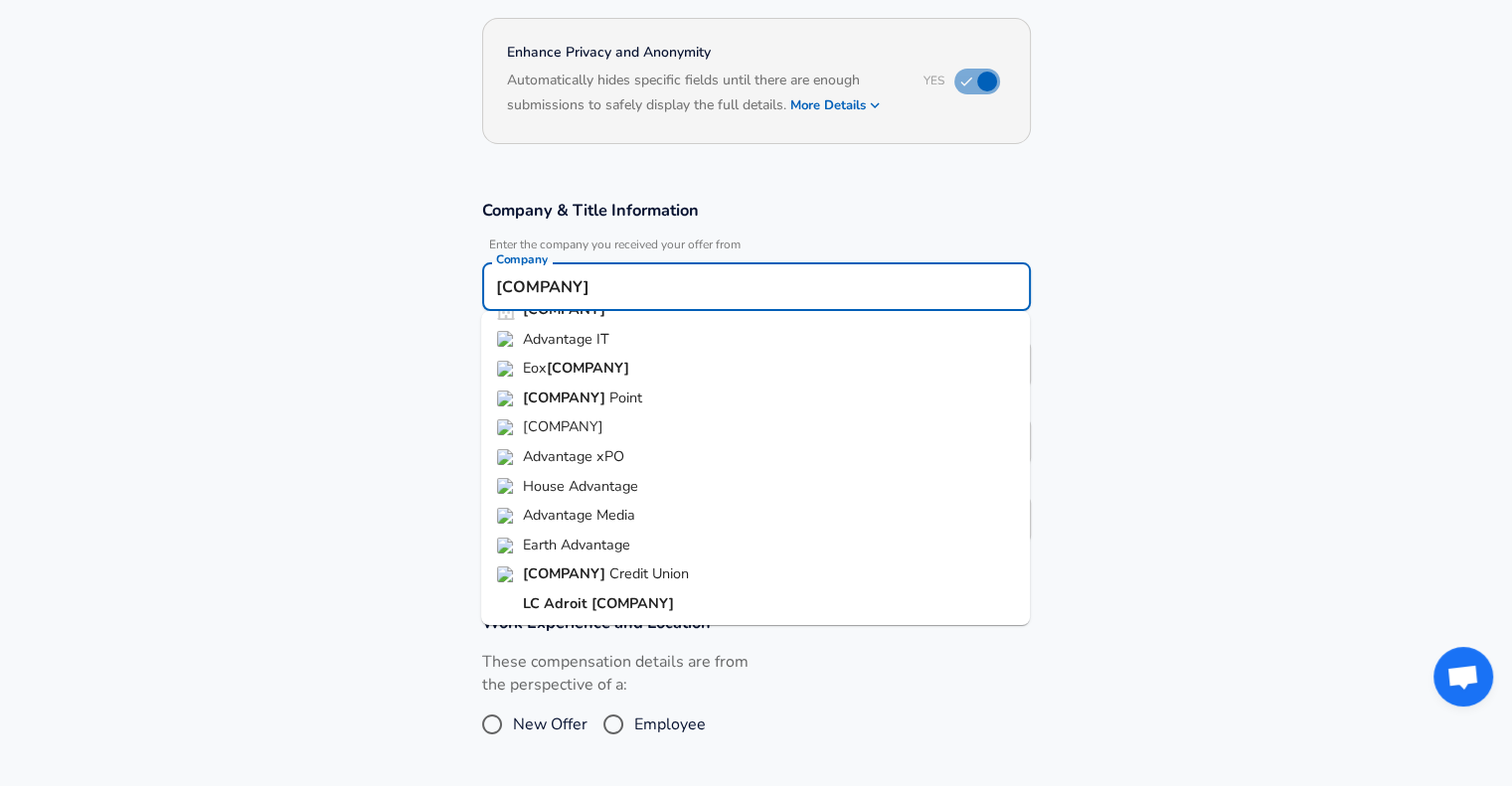 click on "Adroit" at bounding box center [568, 603] 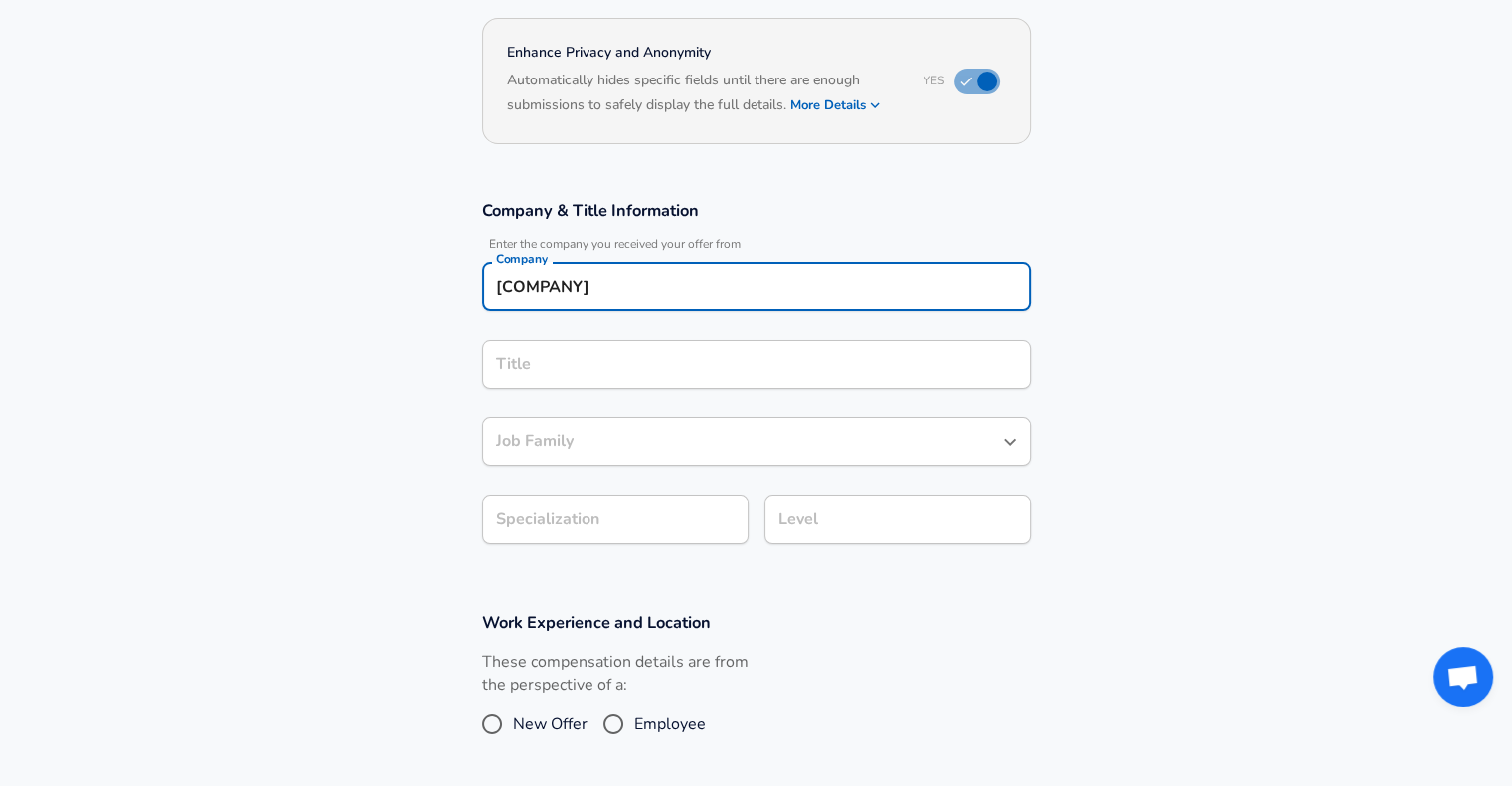 type on "[COMPANY]" 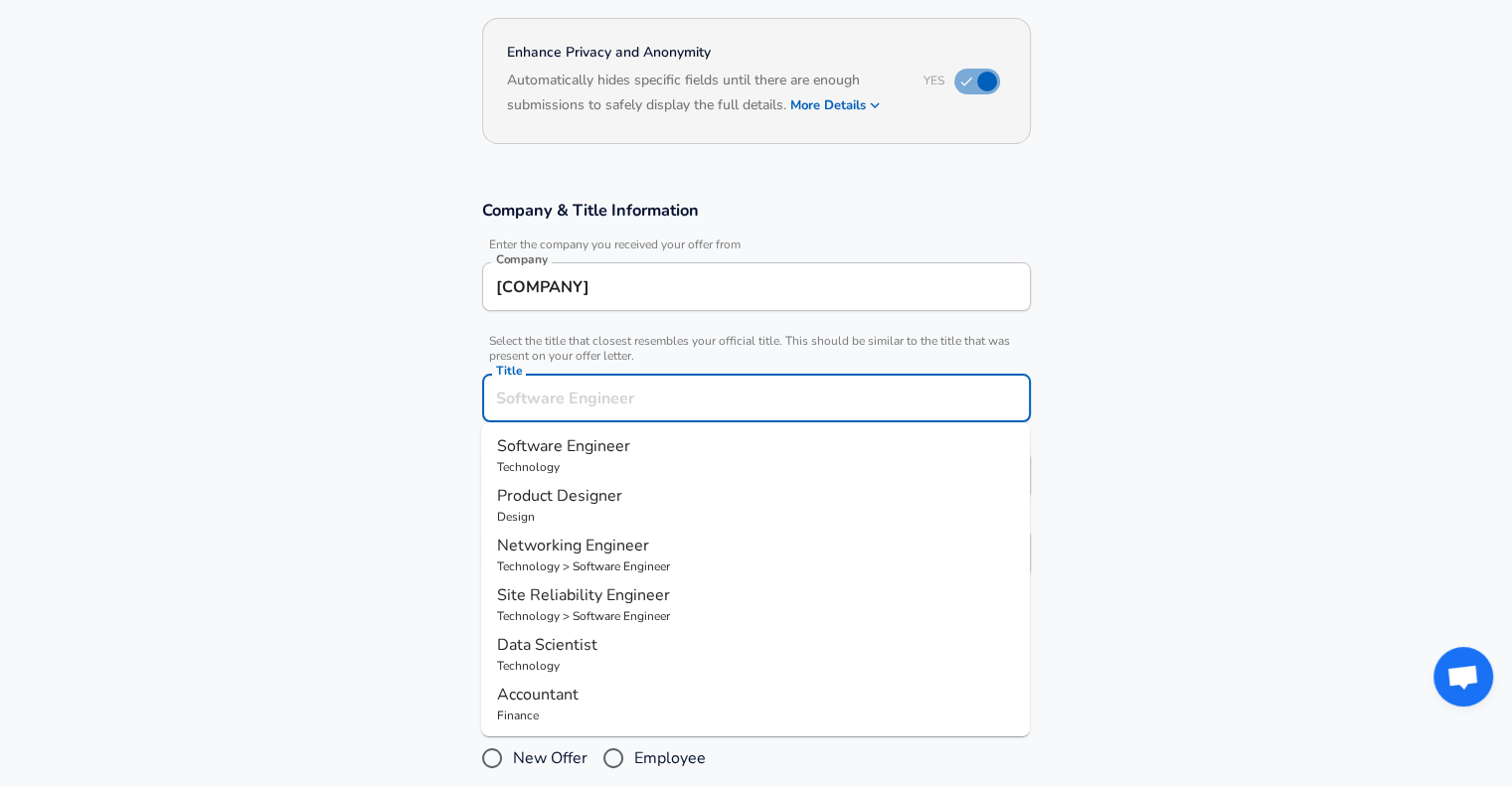 scroll, scrollTop: 218, scrollLeft: 0, axis: vertical 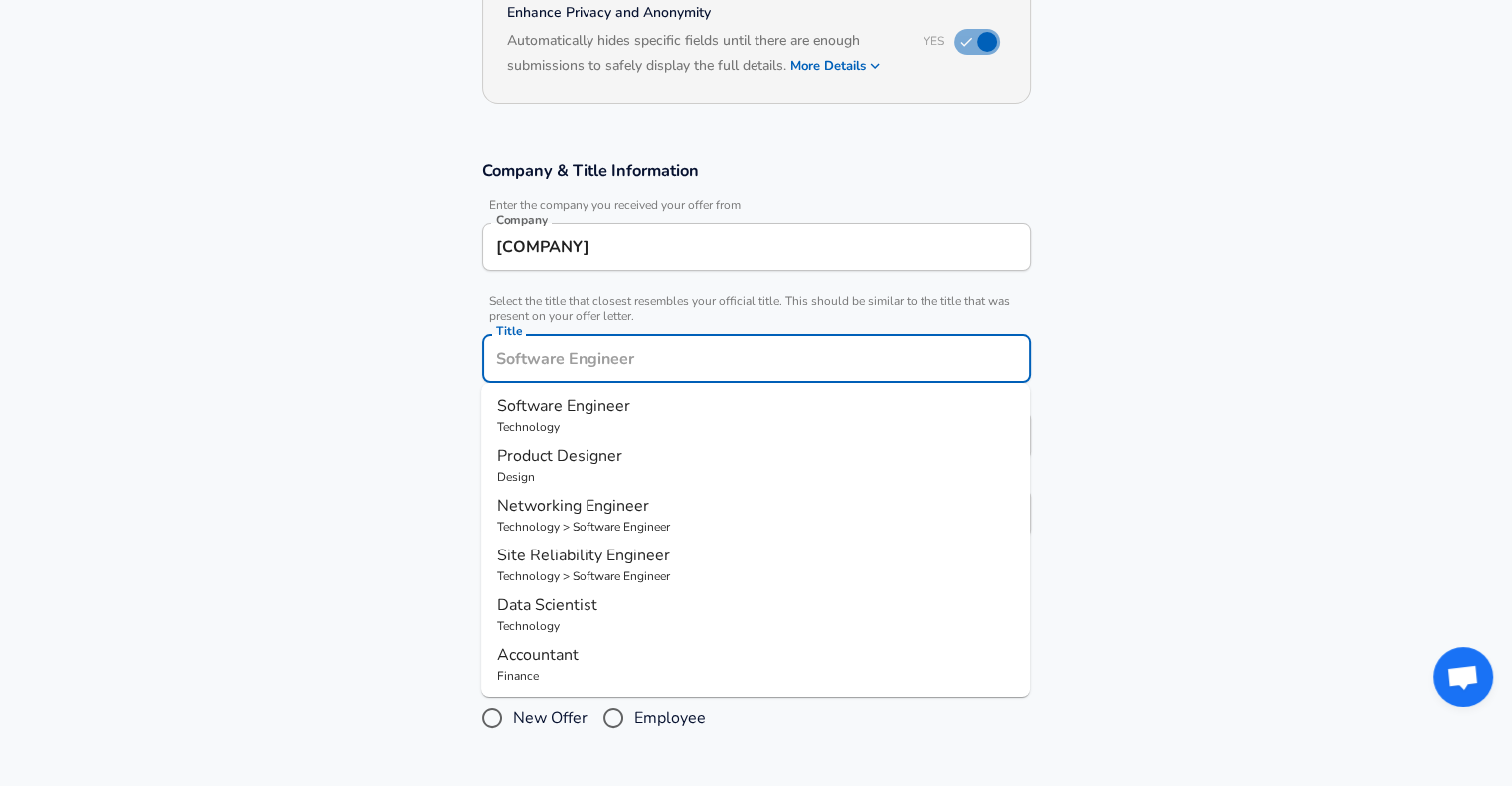 click on "Title" at bounding box center (756, 358) 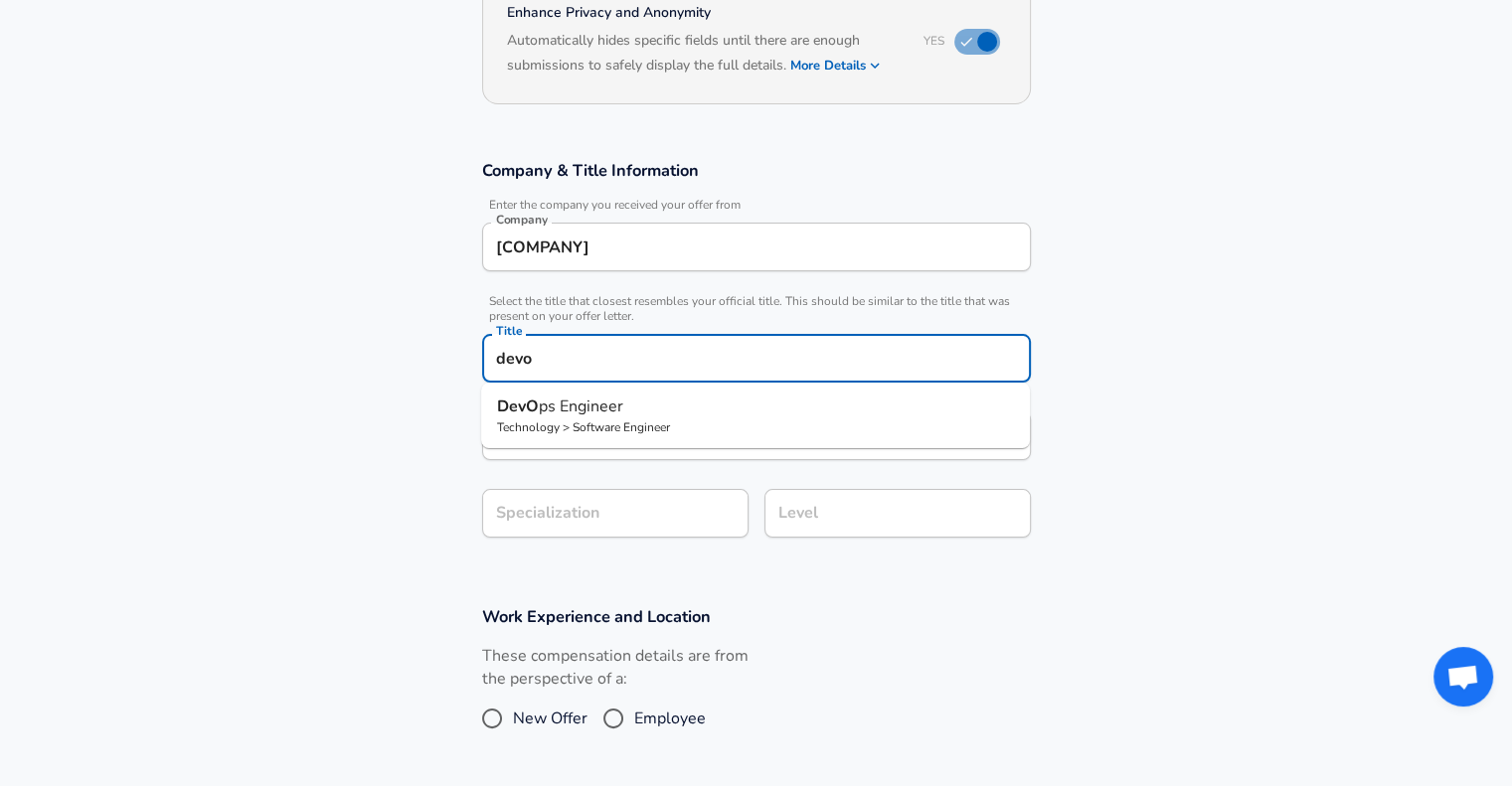 click on "ps Engineer" at bounding box center (581, 406) 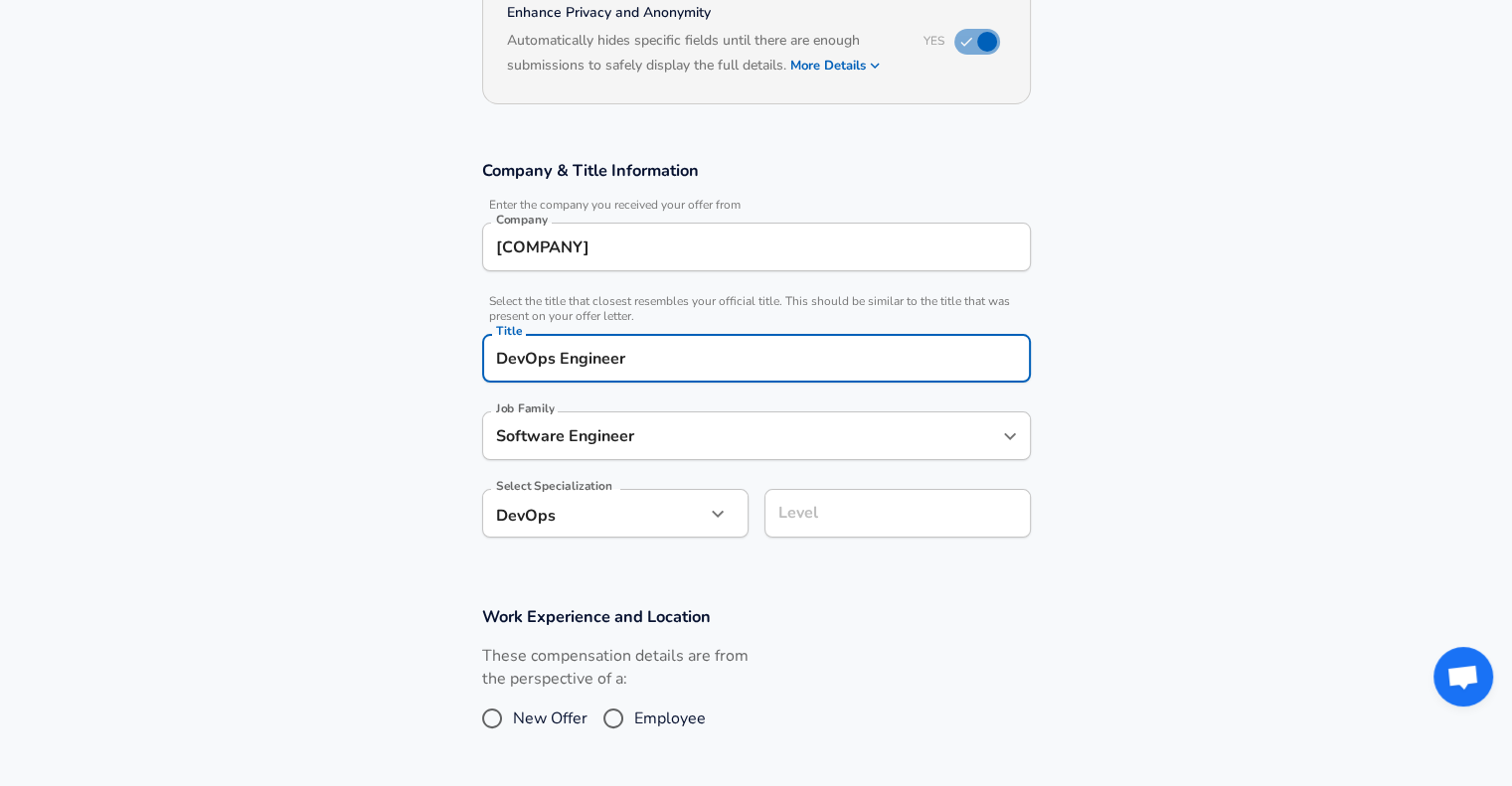 type on "DevOps Engineer" 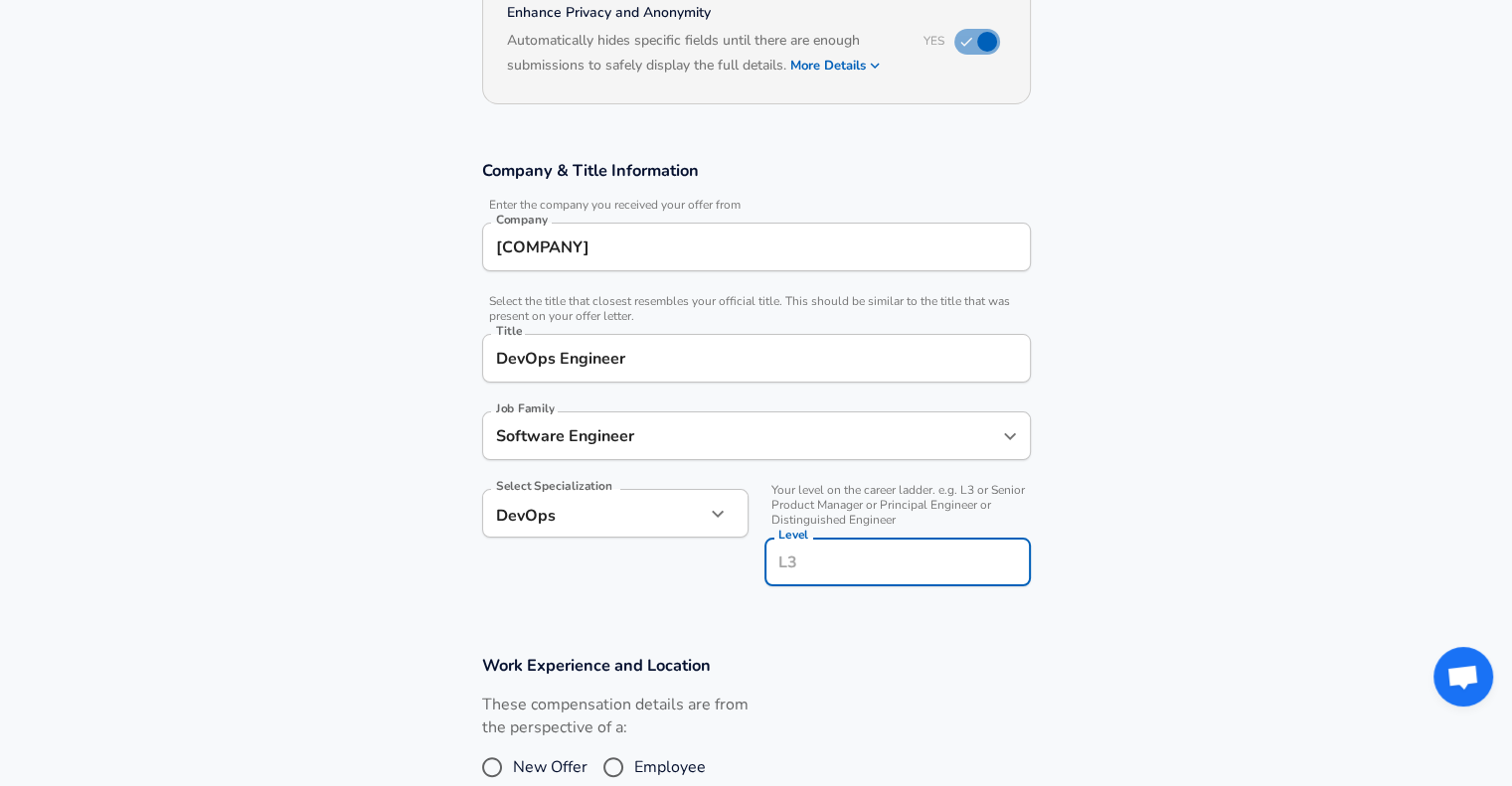 scroll, scrollTop: 257, scrollLeft: 0, axis: vertical 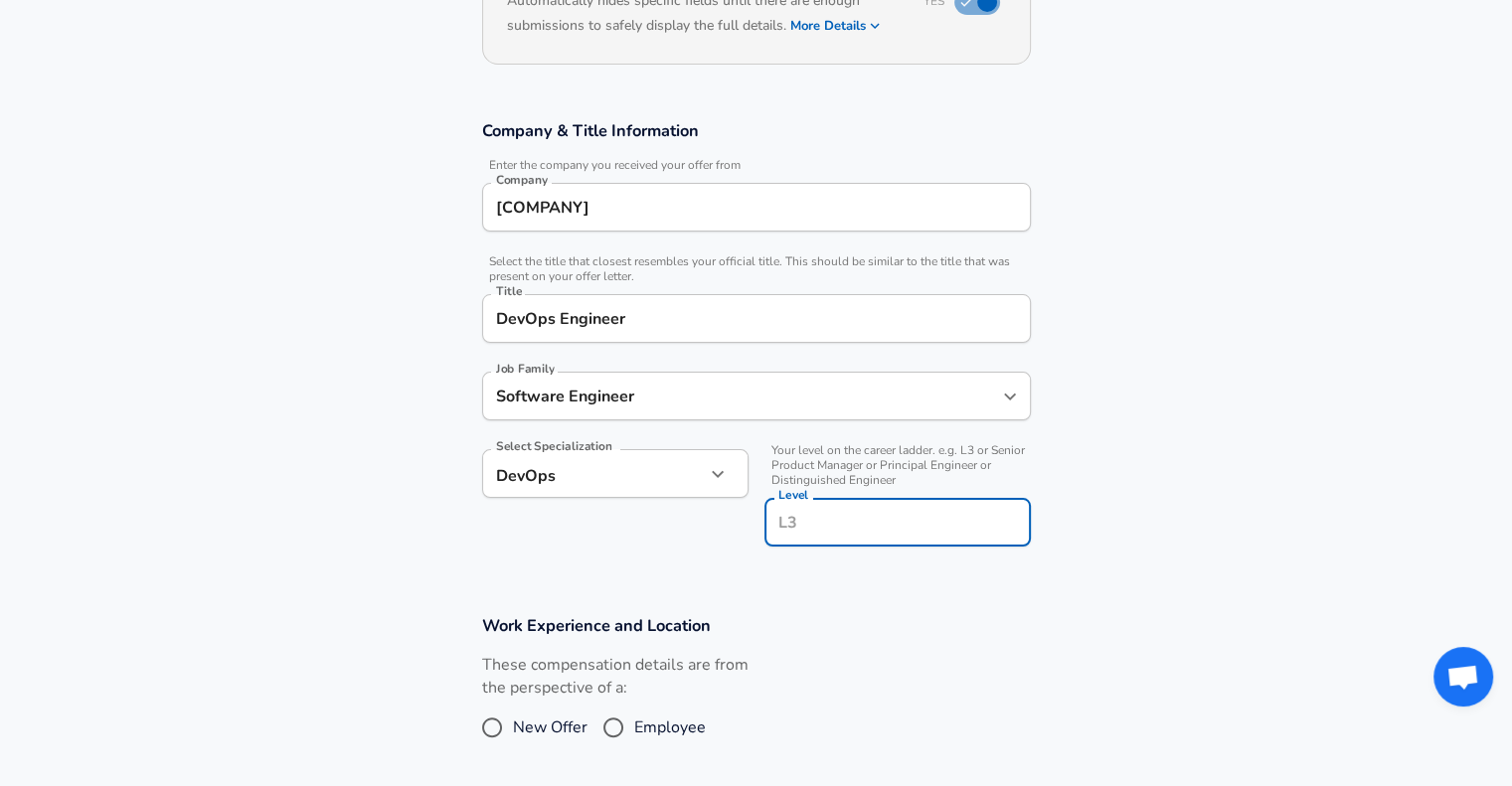 type on "1" 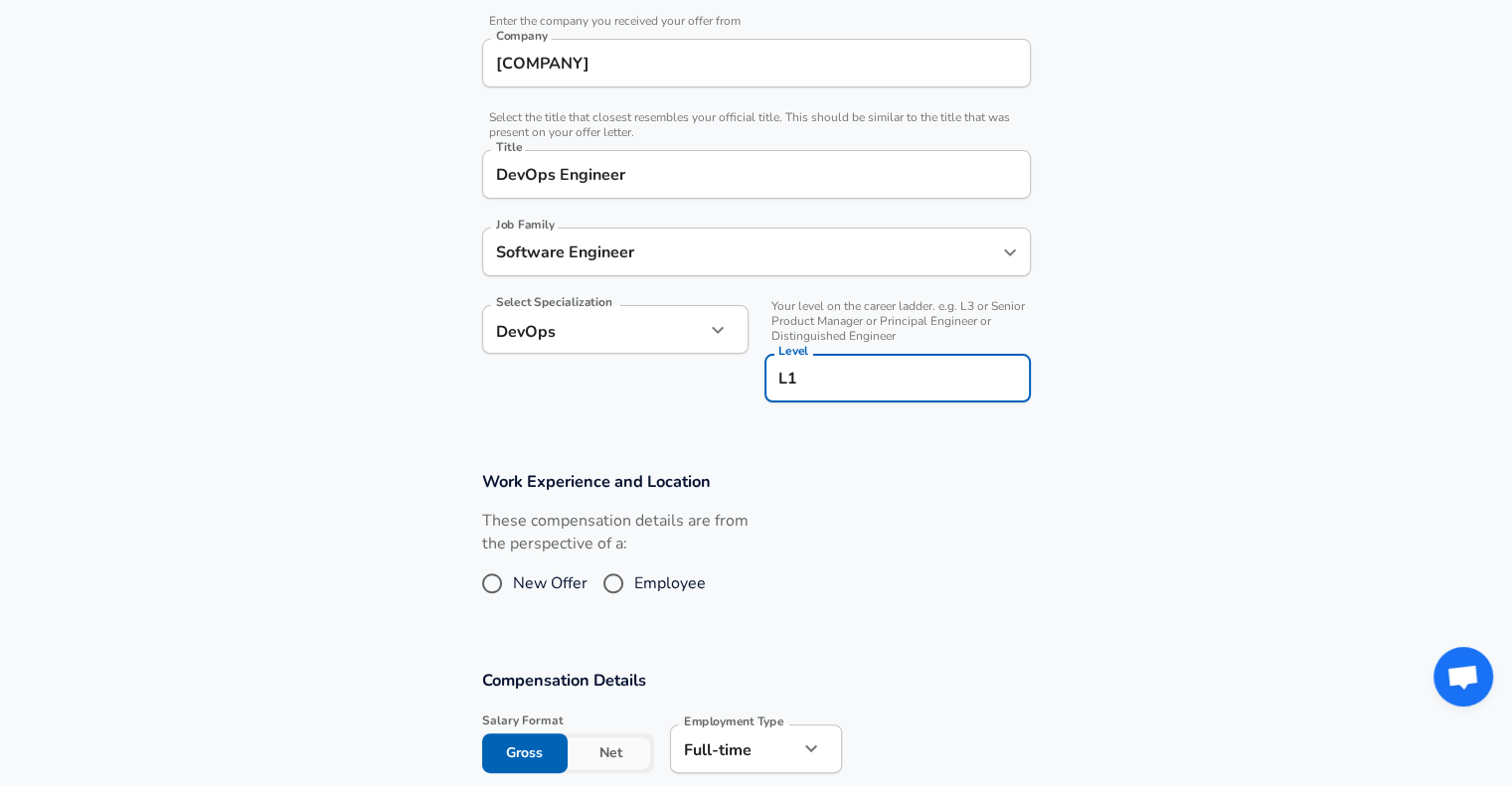 scroll, scrollTop: 401, scrollLeft: 0, axis: vertical 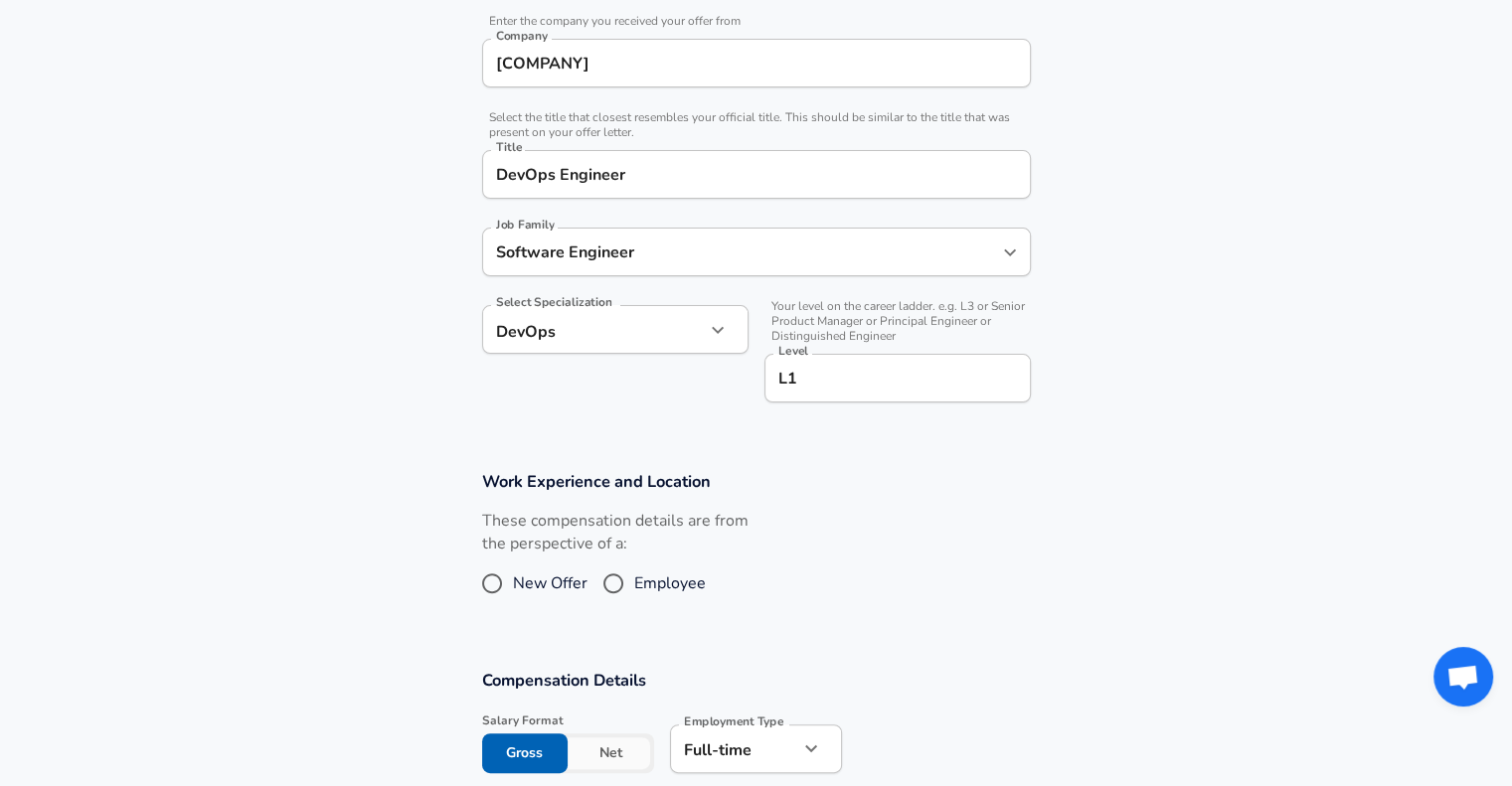 click on "Employee" at bounding box center (670, 583) 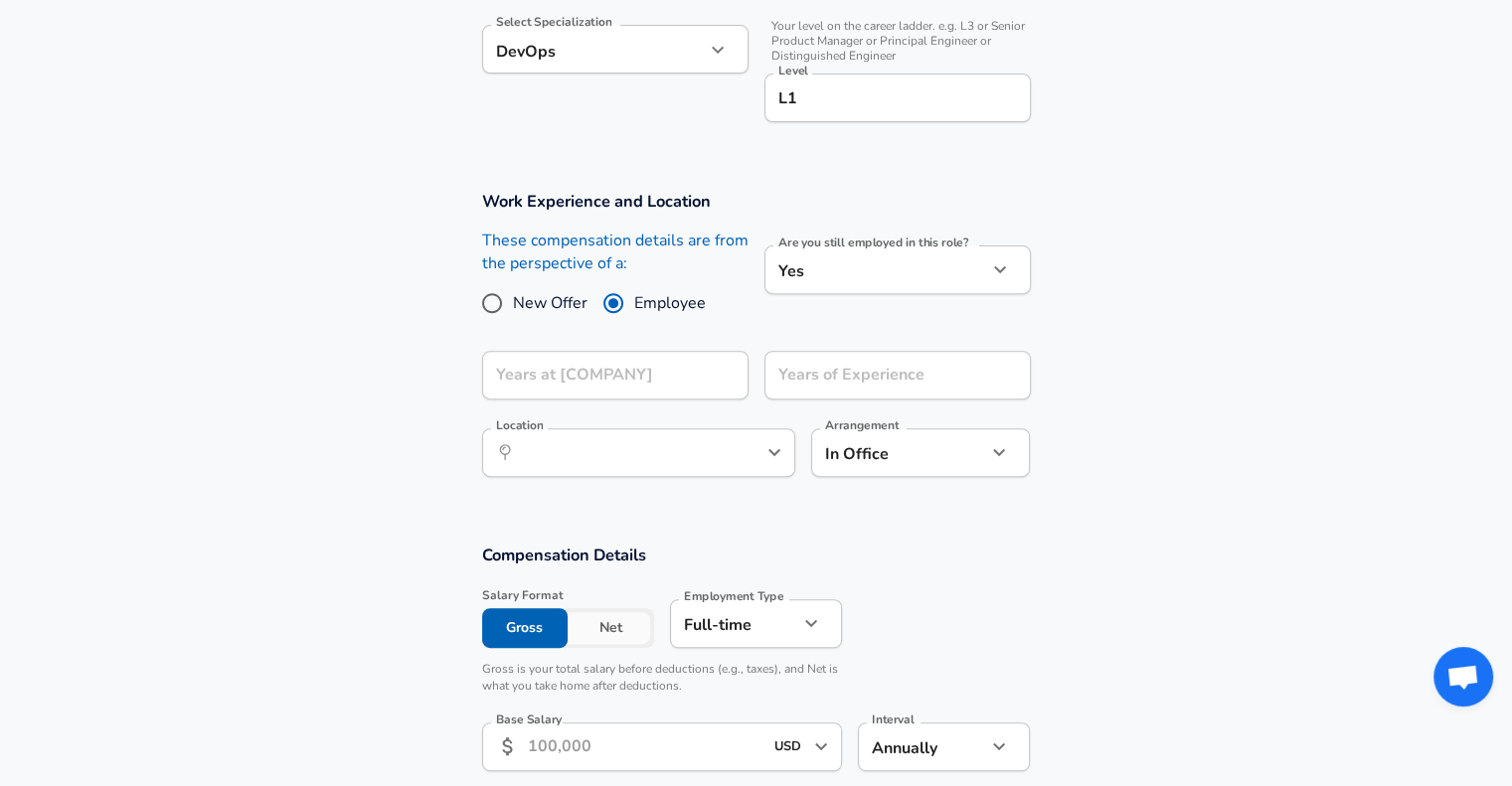scroll, scrollTop: 688, scrollLeft: 0, axis: vertical 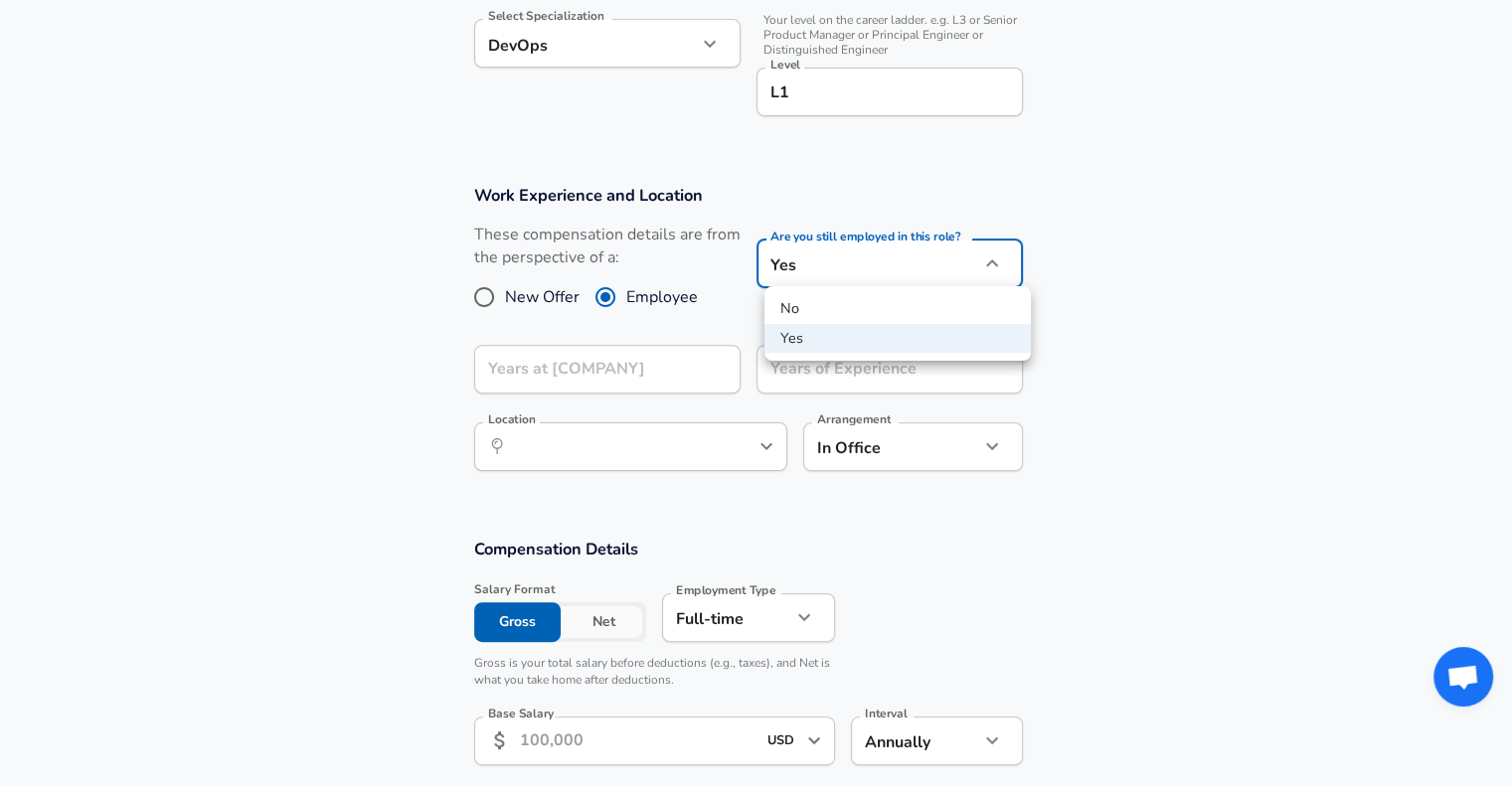 click on "Restart Add Your Salary Upload your offer letter   to verify your submission Enhance Privacy and Anonymity Yes Automatically hides specific fields until there are enough submissions to safely display the full details.   More Details Based on your submission and the data points that we have already collected, we will automatically hide and anonymize specific fields if there aren't enough data points to remain sufficiently anonymous. Company & Title Information   Enter the company you received your offer from Company [COMPANY] Company   Select the title that closest resembles your official title. This should be similar to the title that was present on your offer letter. Title DevOps Engineer Title Job Family Software Engineer Job Family Select Specialization DevOps DevOps Select Specialization   Your level on the career ladder. e.g. L3 or Senior Product Manager or Principal Engineer or Distinguished Engineer Level L1 Level Work Experience and Location New Offer Employee Yes yes Years of Experience" at bounding box center (756, -295) 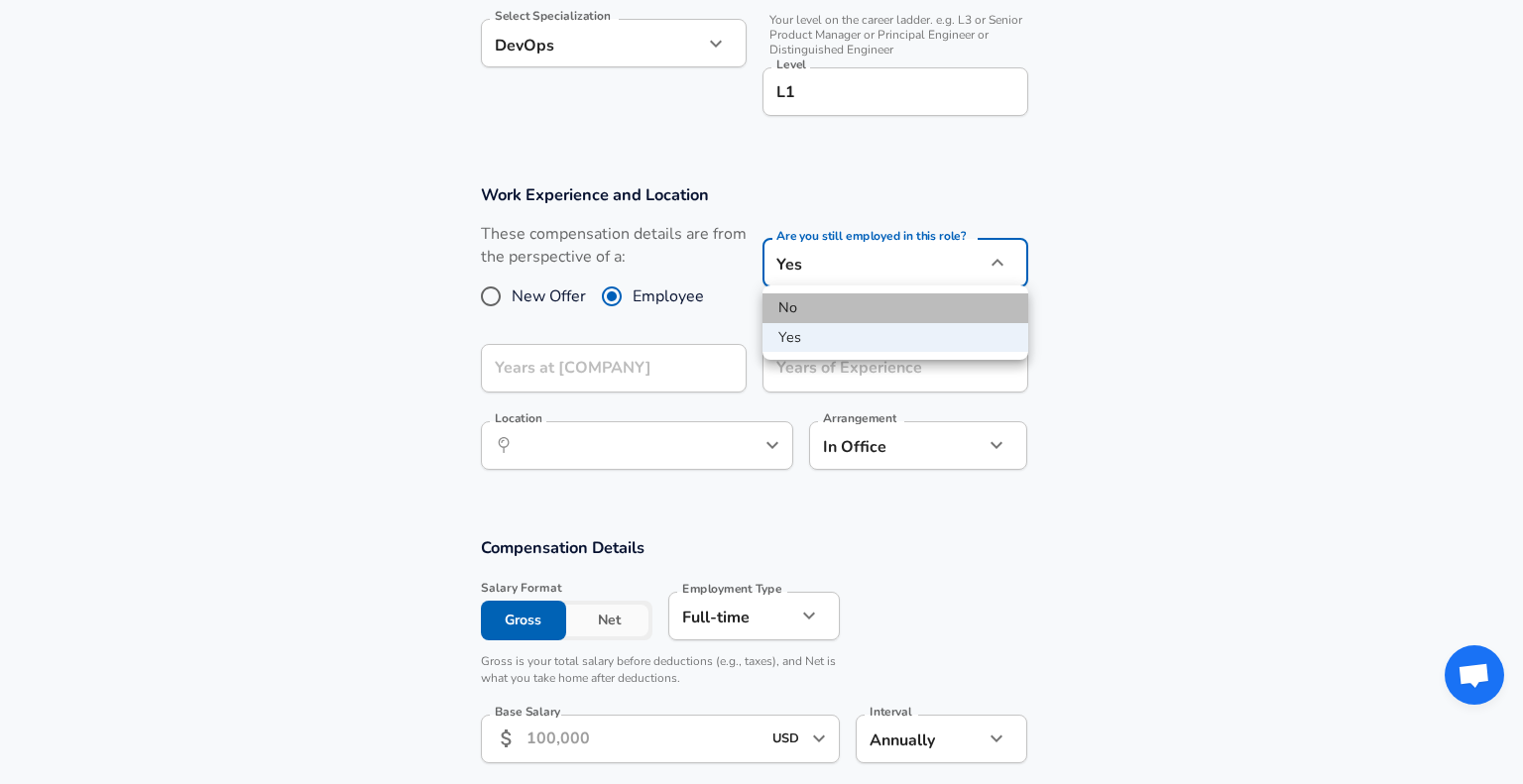 click on "No" at bounding box center (895, 308) 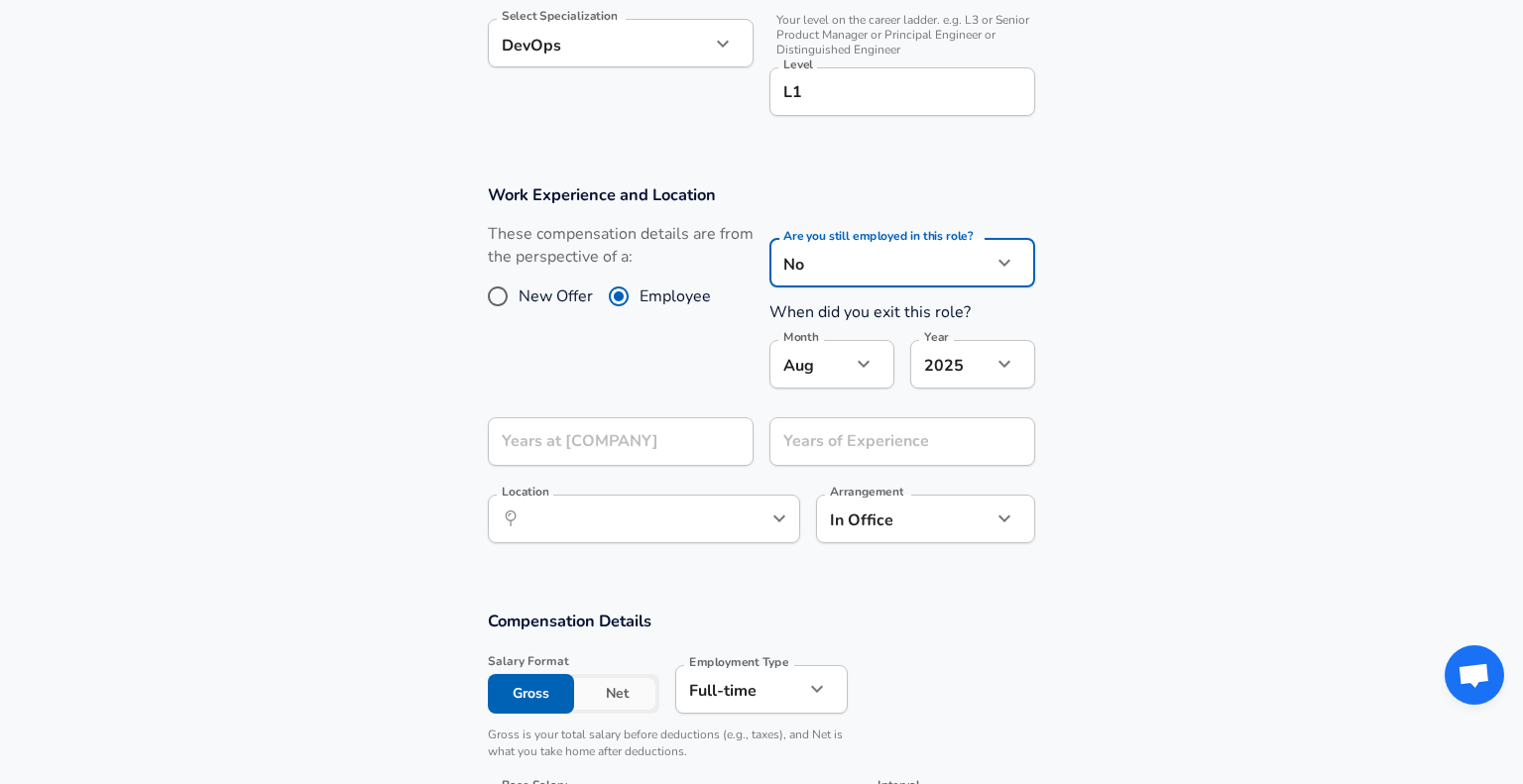 click on "Restart Add Your Salary Upload your offer letter   to verify your submission Enhance Privacy and Anonymity Yes Automatically hides specific fields until there are enough submissions to safely display the full details.   More Details Based on your submission and the data points that we have already collected, we will automatically hide and anonymize specific fields if there aren't enough data points to remain sufficiently anonymous. Company & Title Information   Enter the company you received your offer from Company [COMPANY] Company   Select the title that closest resembles your official title. This should be similar to the title that was present on your offer letter. Title DevOps Engineer Title Job Family Software Engineer Job Family Select Specialization DevOps DevOps Select Specialization   Your level on the career ladder. e.g. L3 or Senior Product Manager or Principal Engineer or Distinguished Engineer Level L1 Level Work Experience and Location New Offer Employee No no Month [MONTH] [YEAR]" at bounding box center [762, -294] 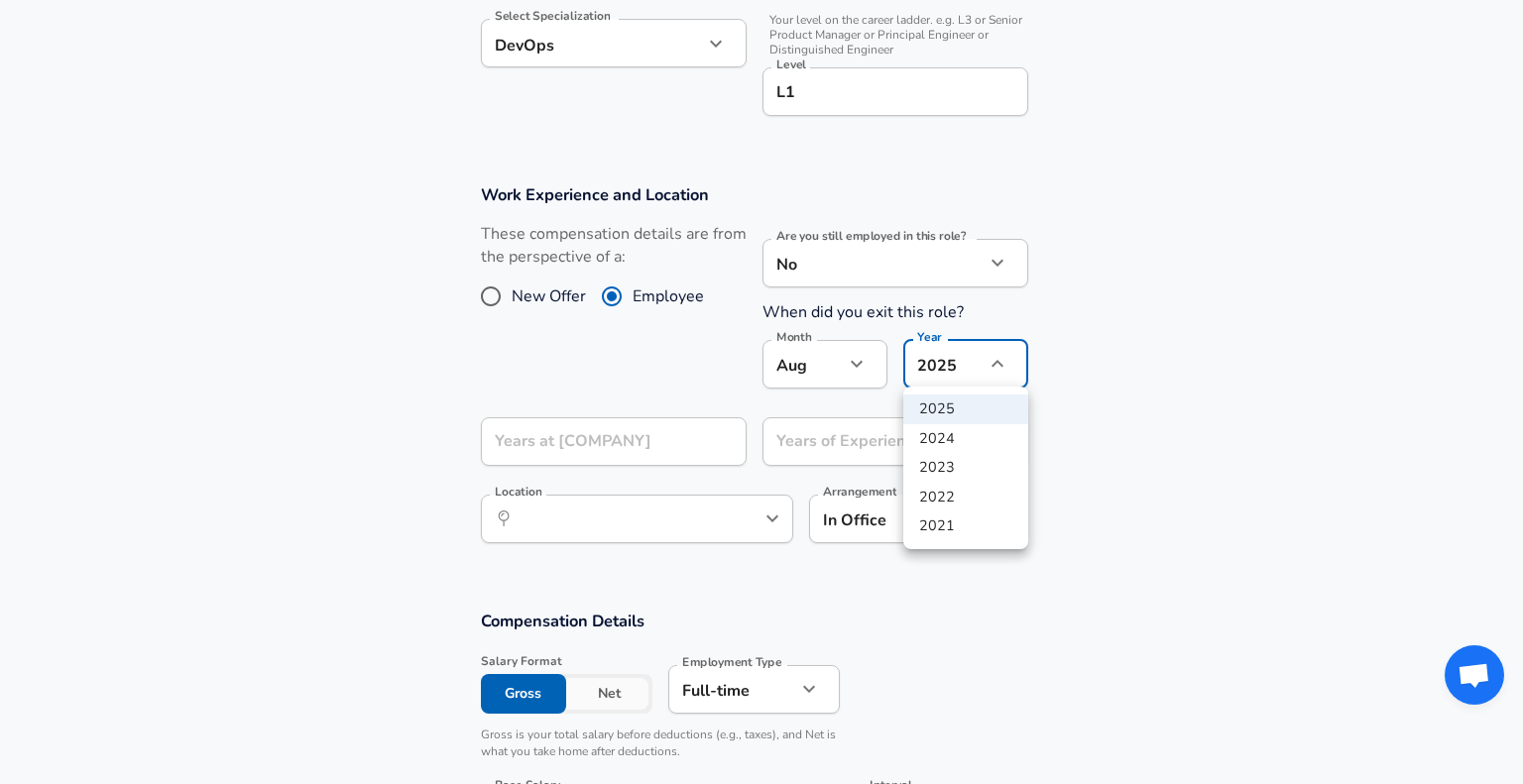 click on "2024" at bounding box center (966, 439) 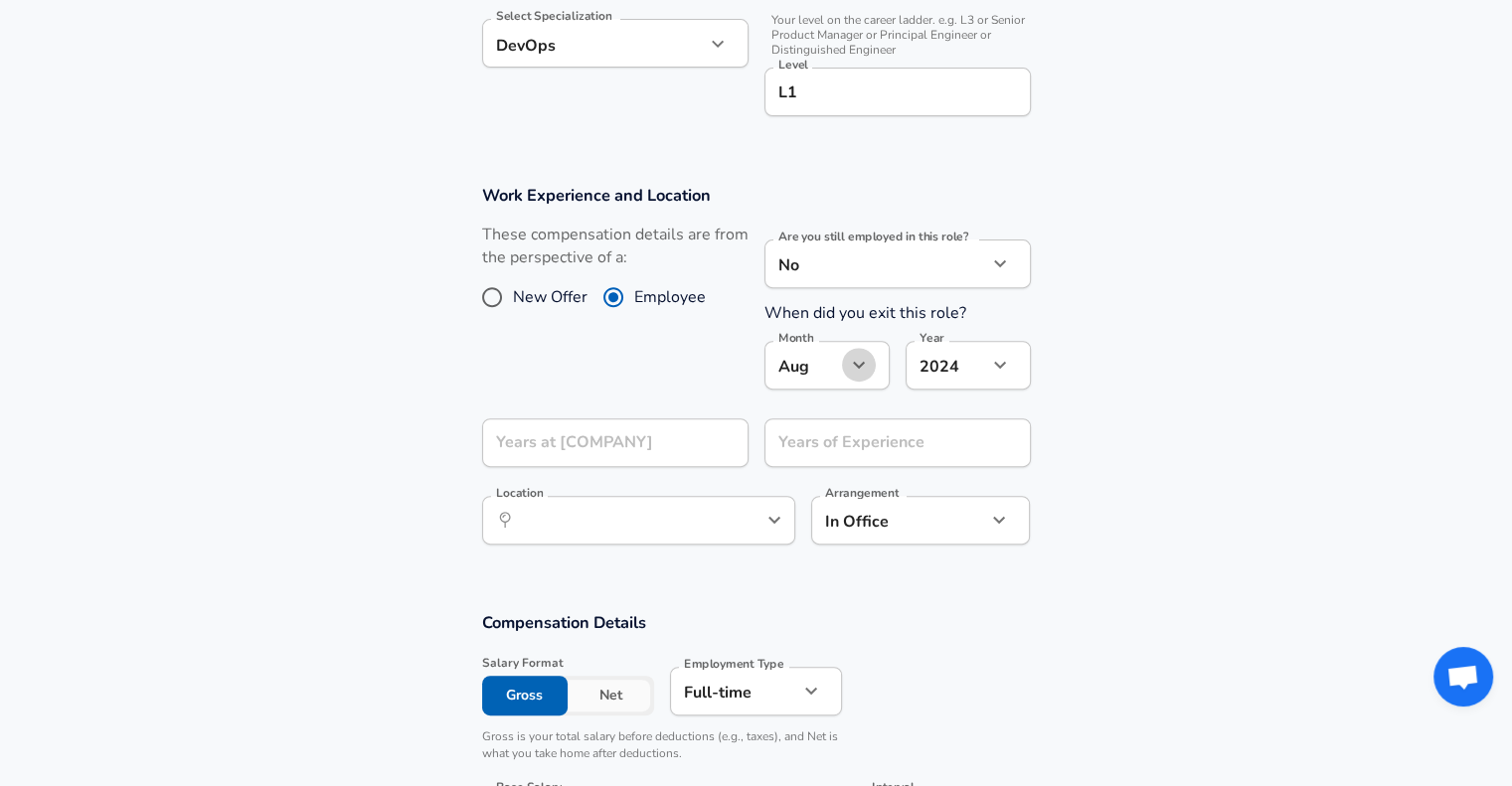 click 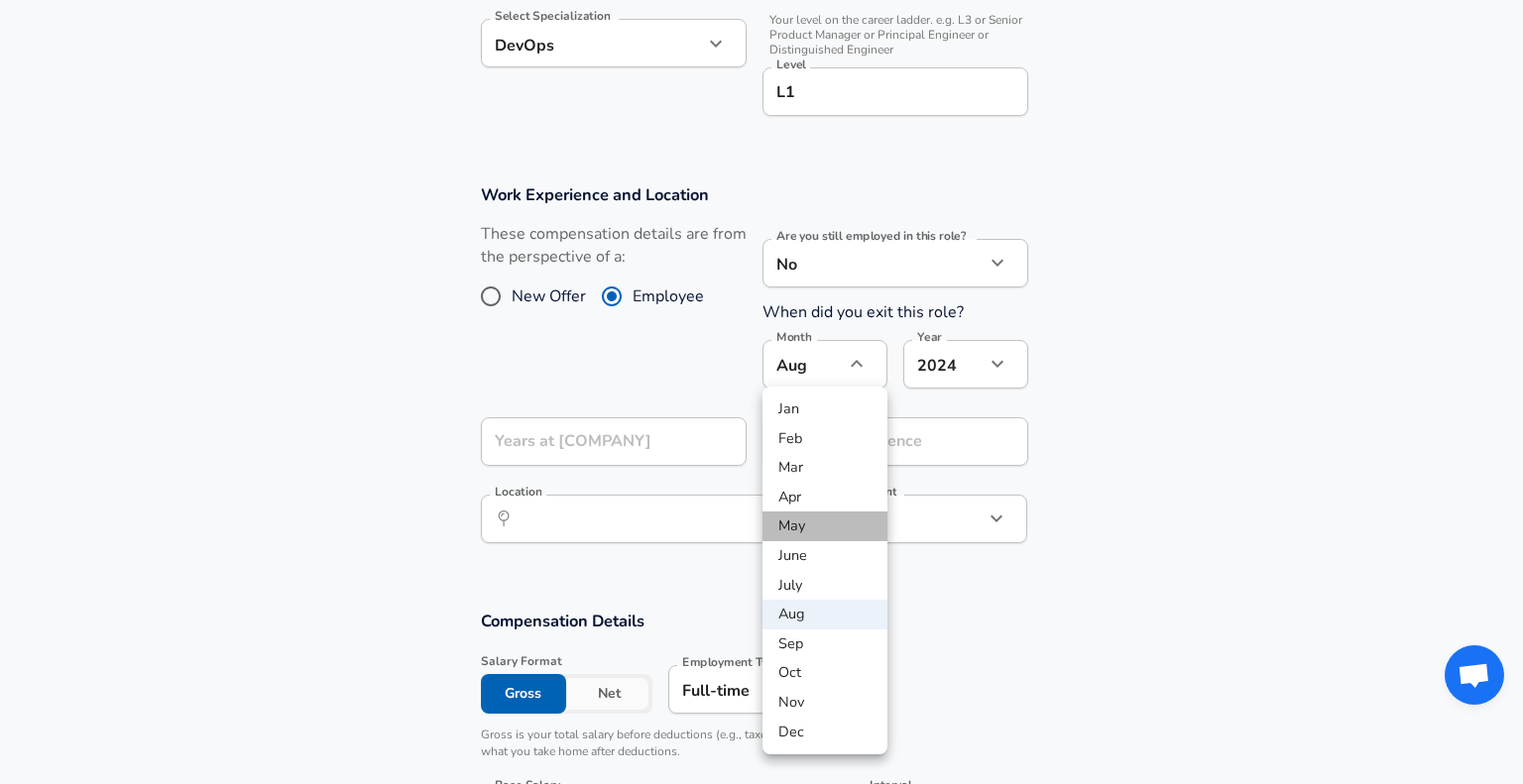 click on "May" at bounding box center [825, 526] 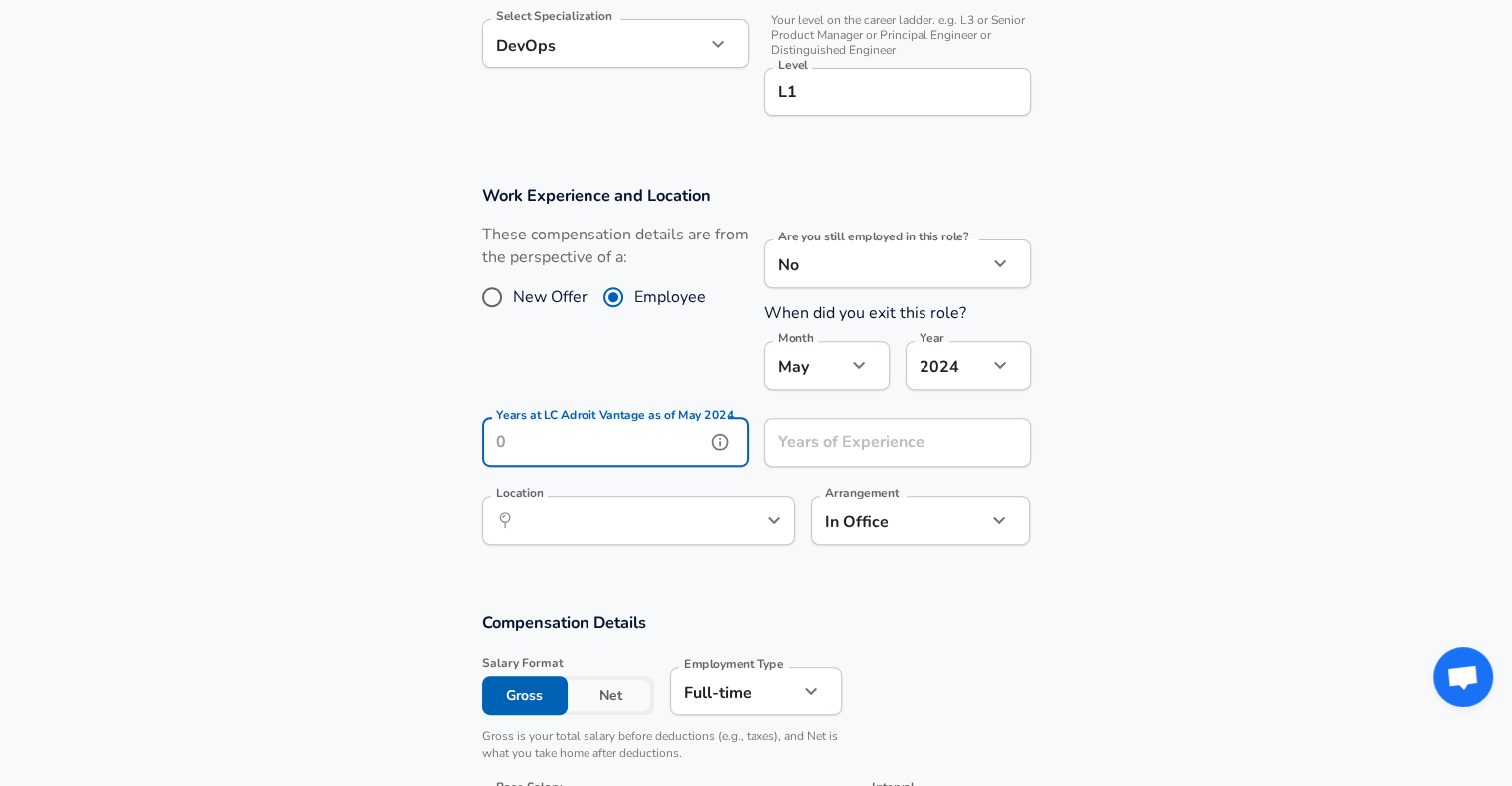 click on "Years at LC Adroit Vantage as of May 2024" at bounding box center (593, 442) 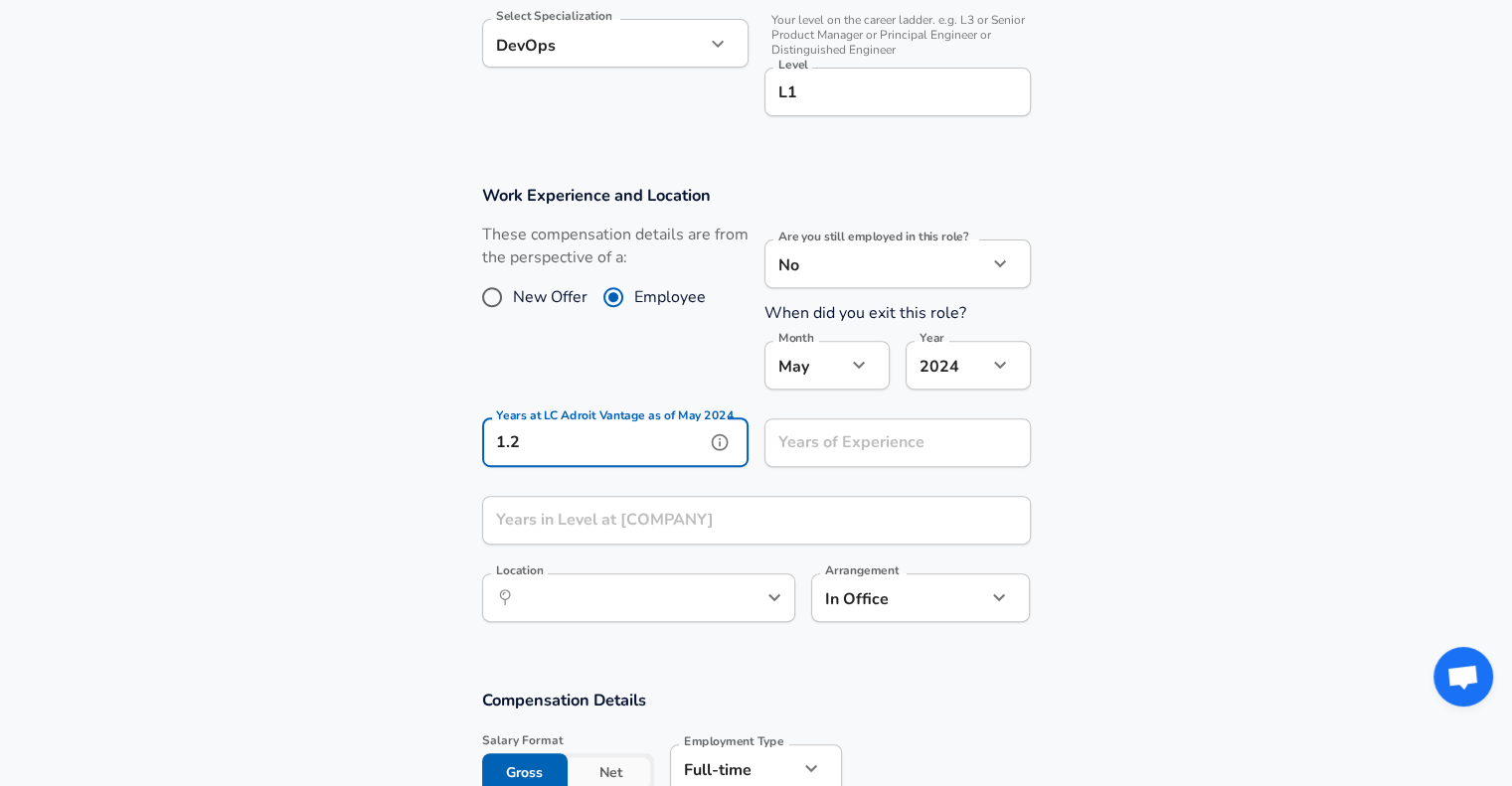 type on "1.2" 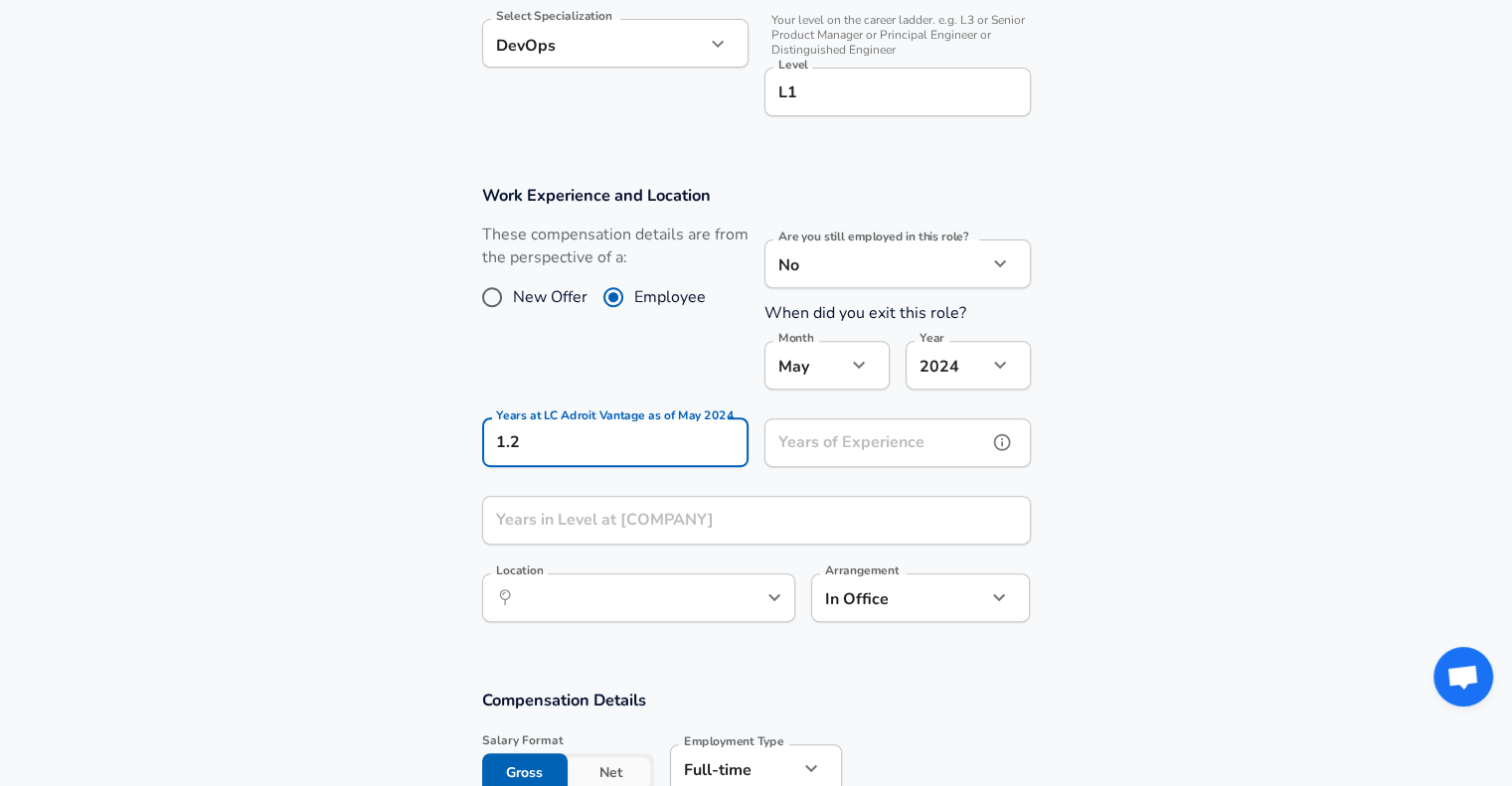 click on "Years of Experience Years of Experience" at bounding box center (898, 445) 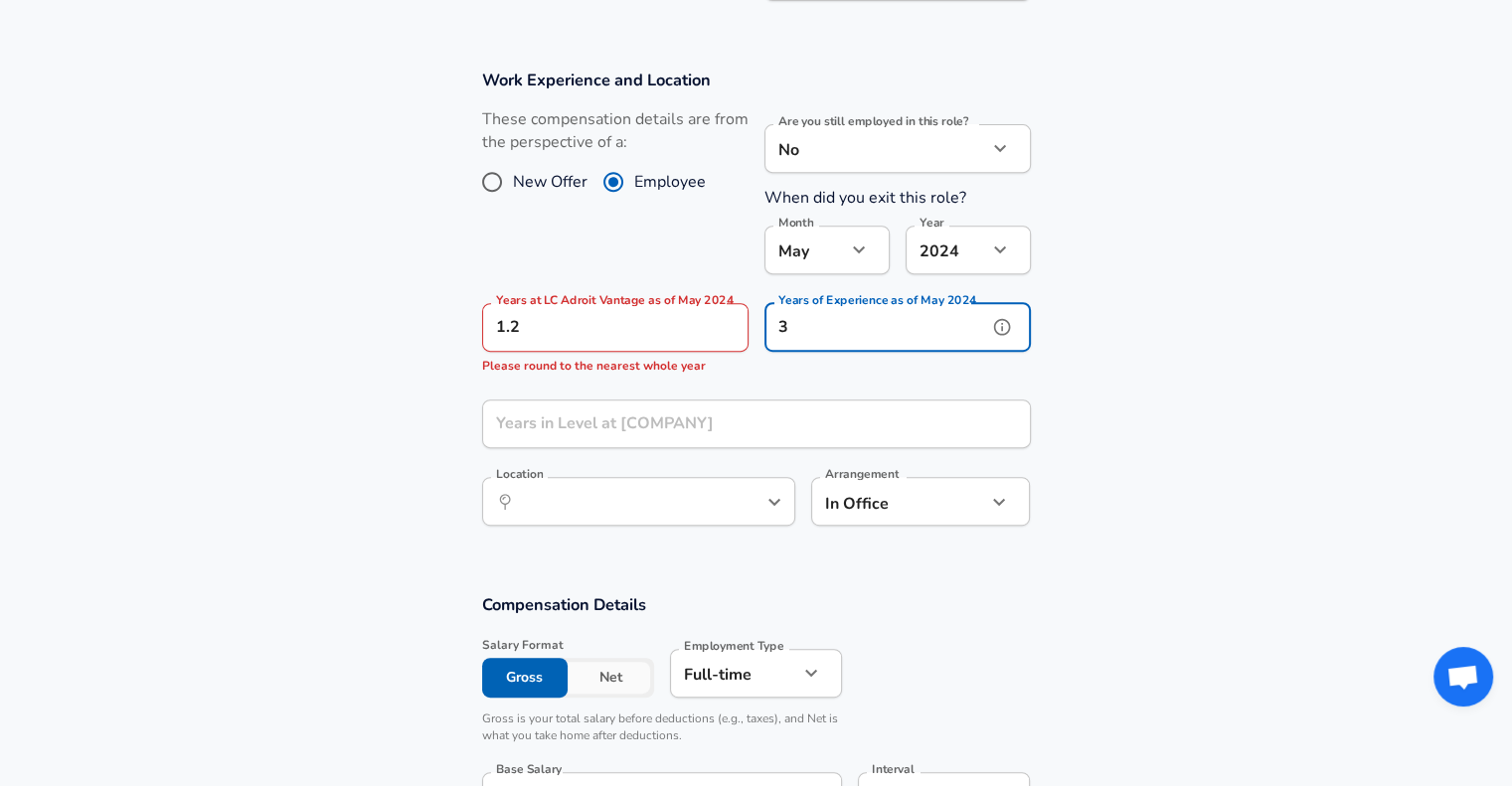 scroll, scrollTop: 807, scrollLeft: 0, axis: vertical 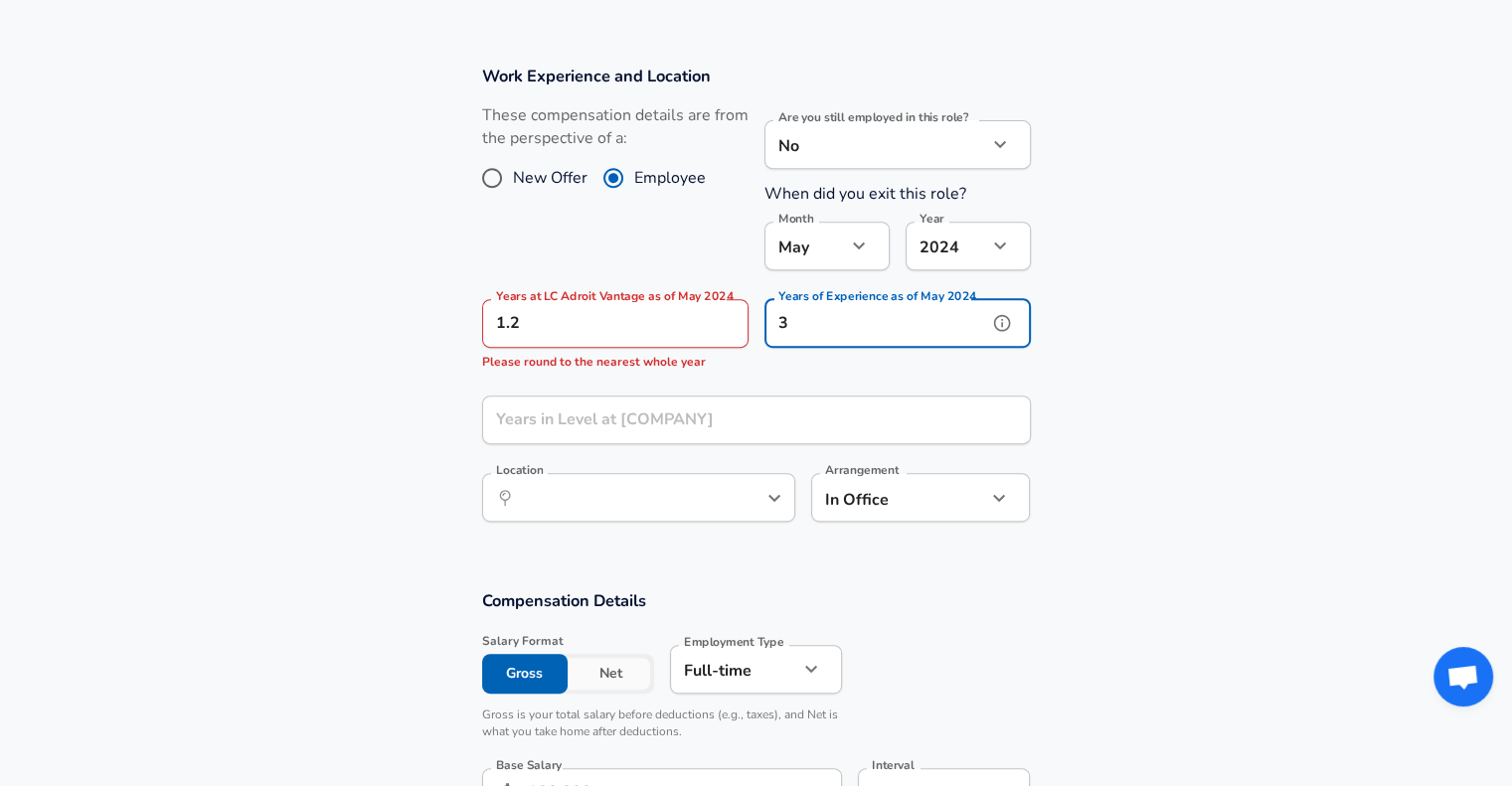 type on "3" 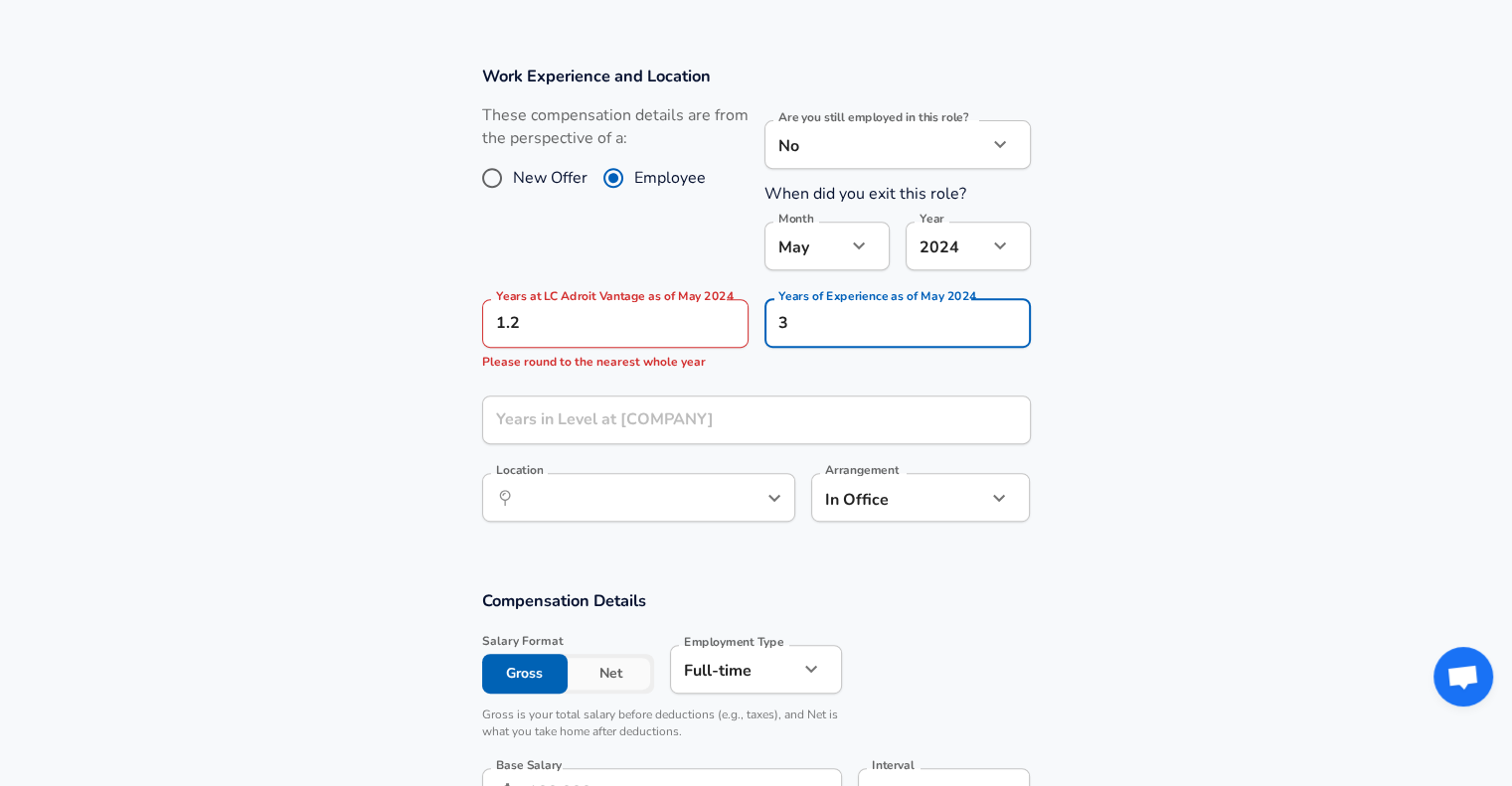 click 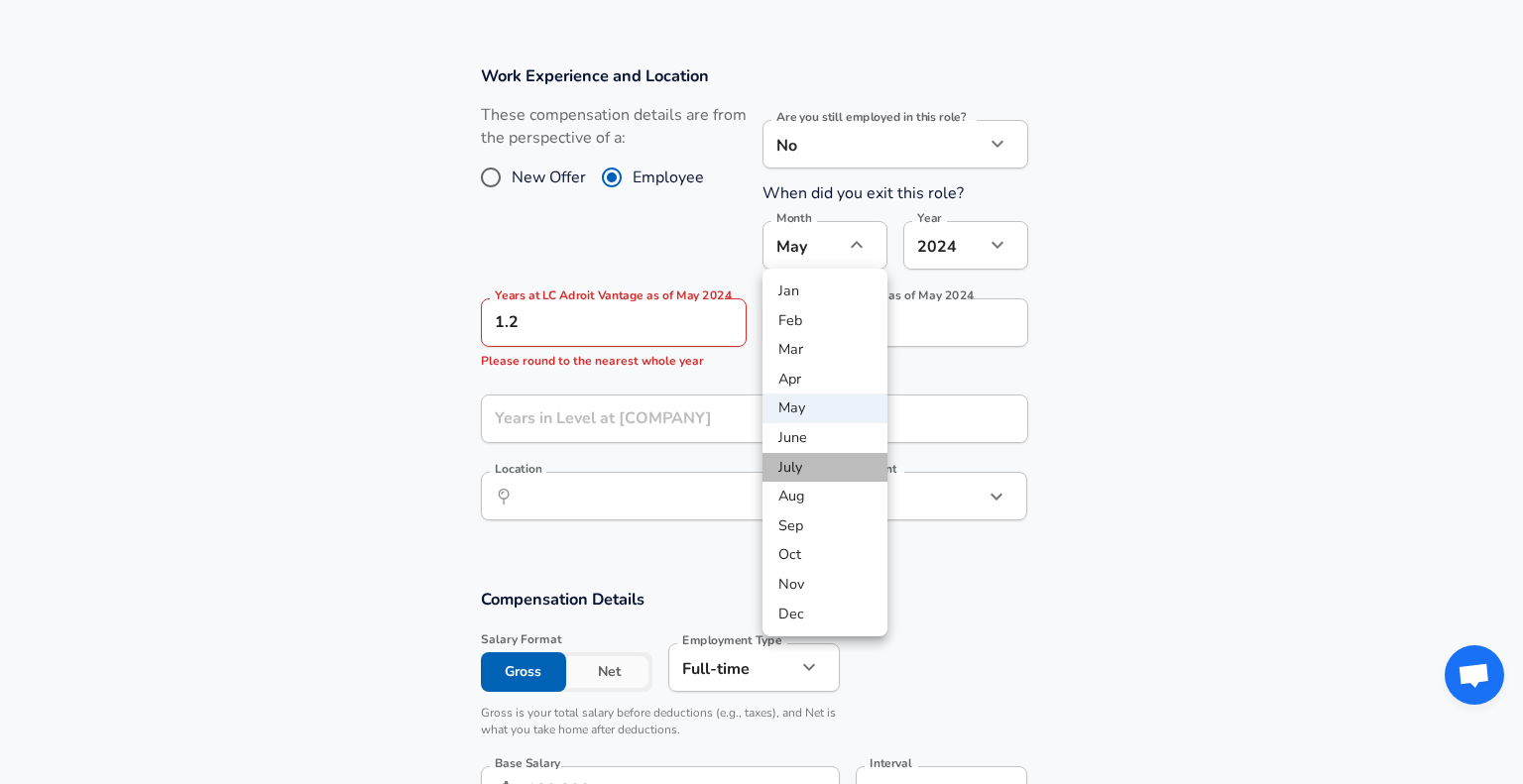 click on "July" at bounding box center [825, 468] 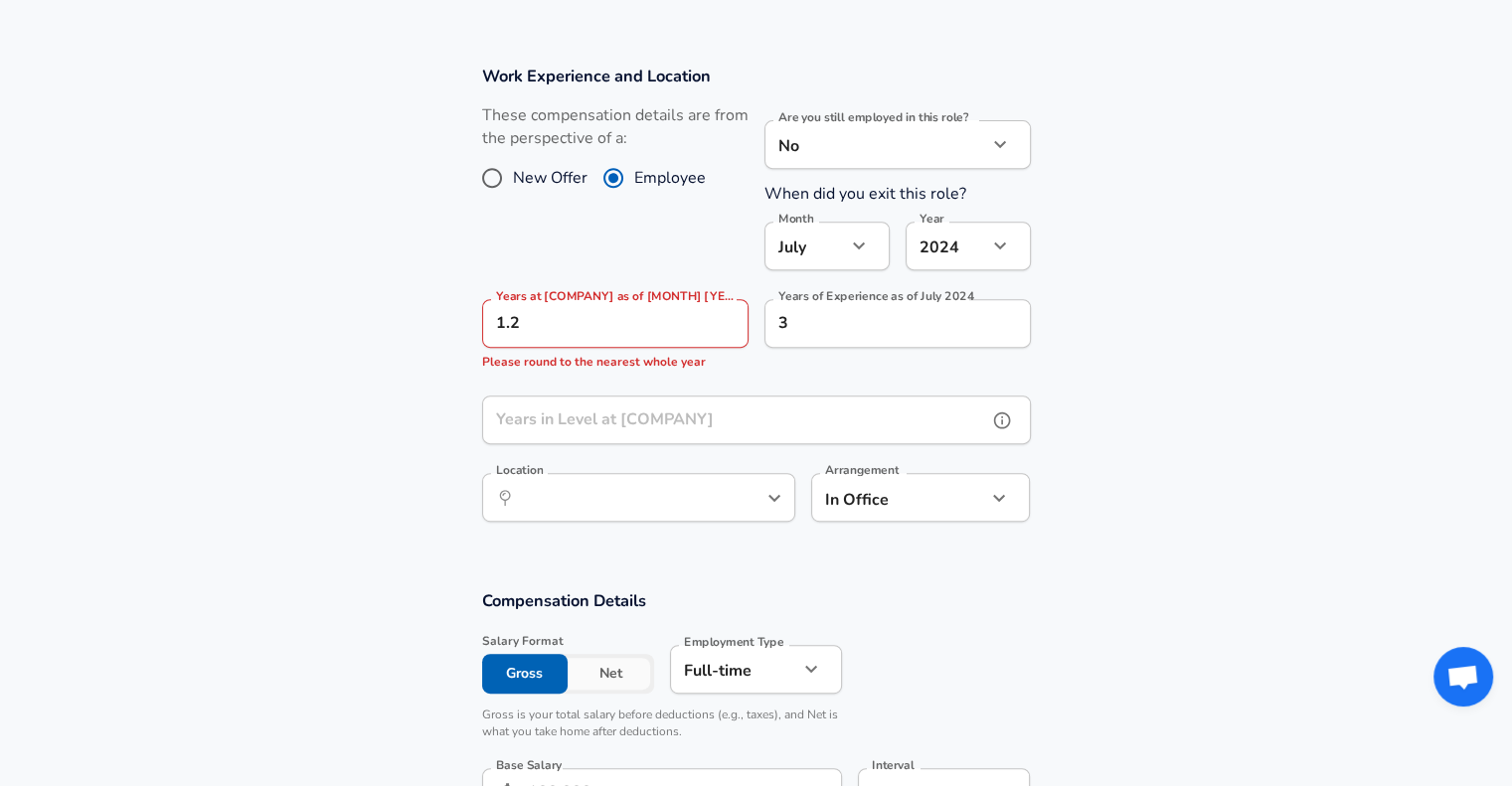 click on "Years in Level at [COMPANY]" at bounding box center (735, 419) 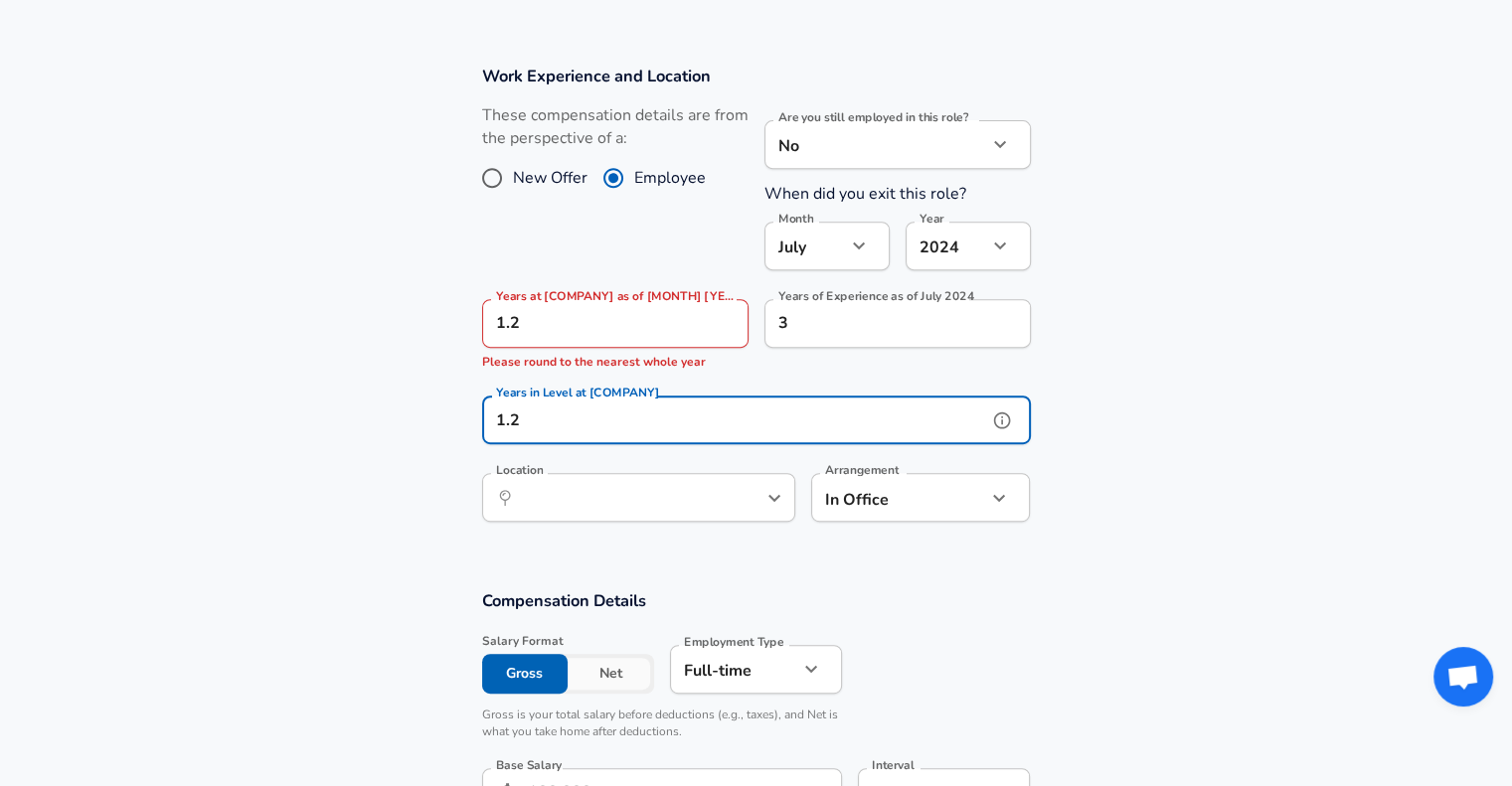 type on "1.2" 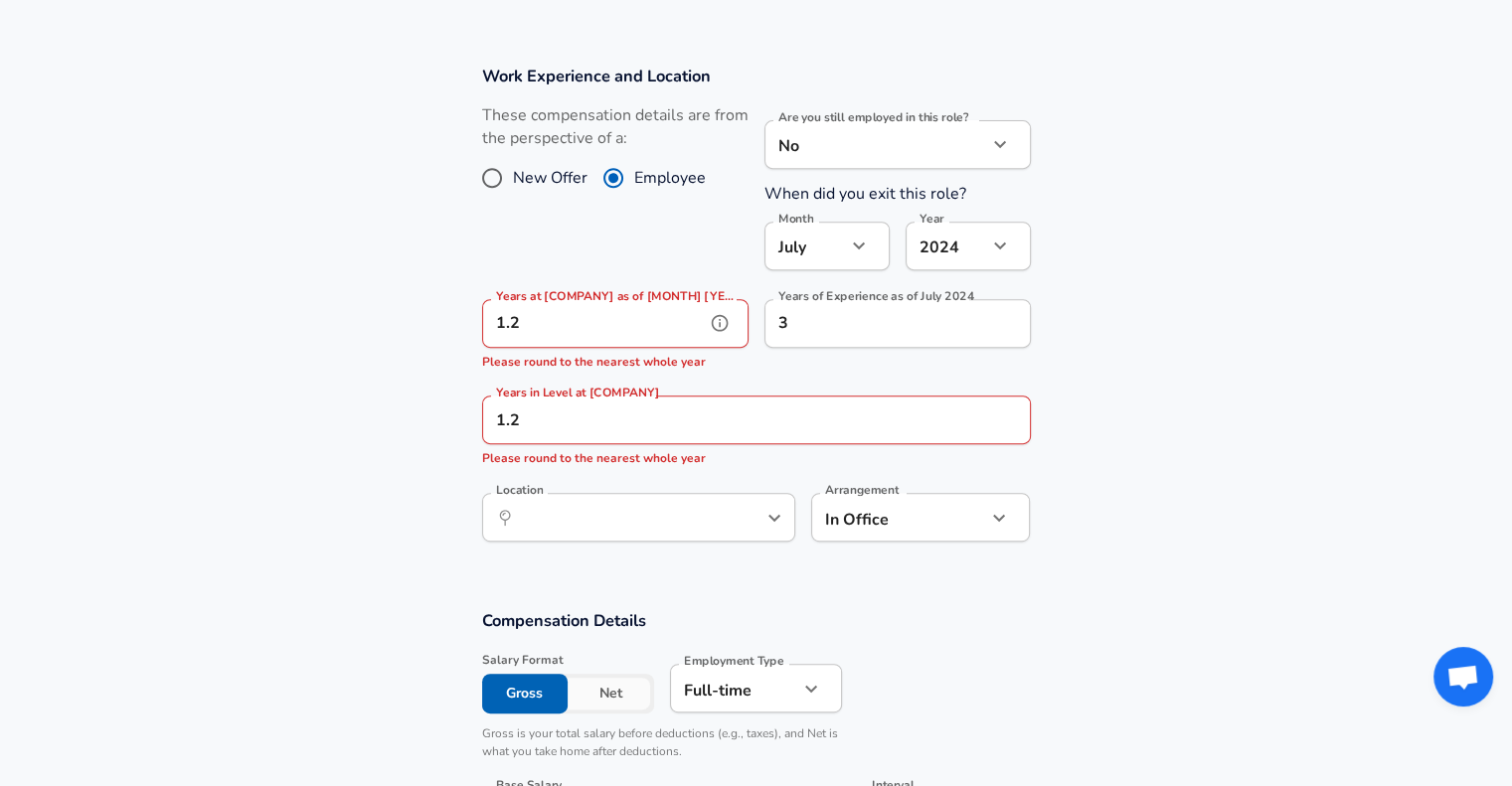 click on "1.2" at bounding box center [593, 323] 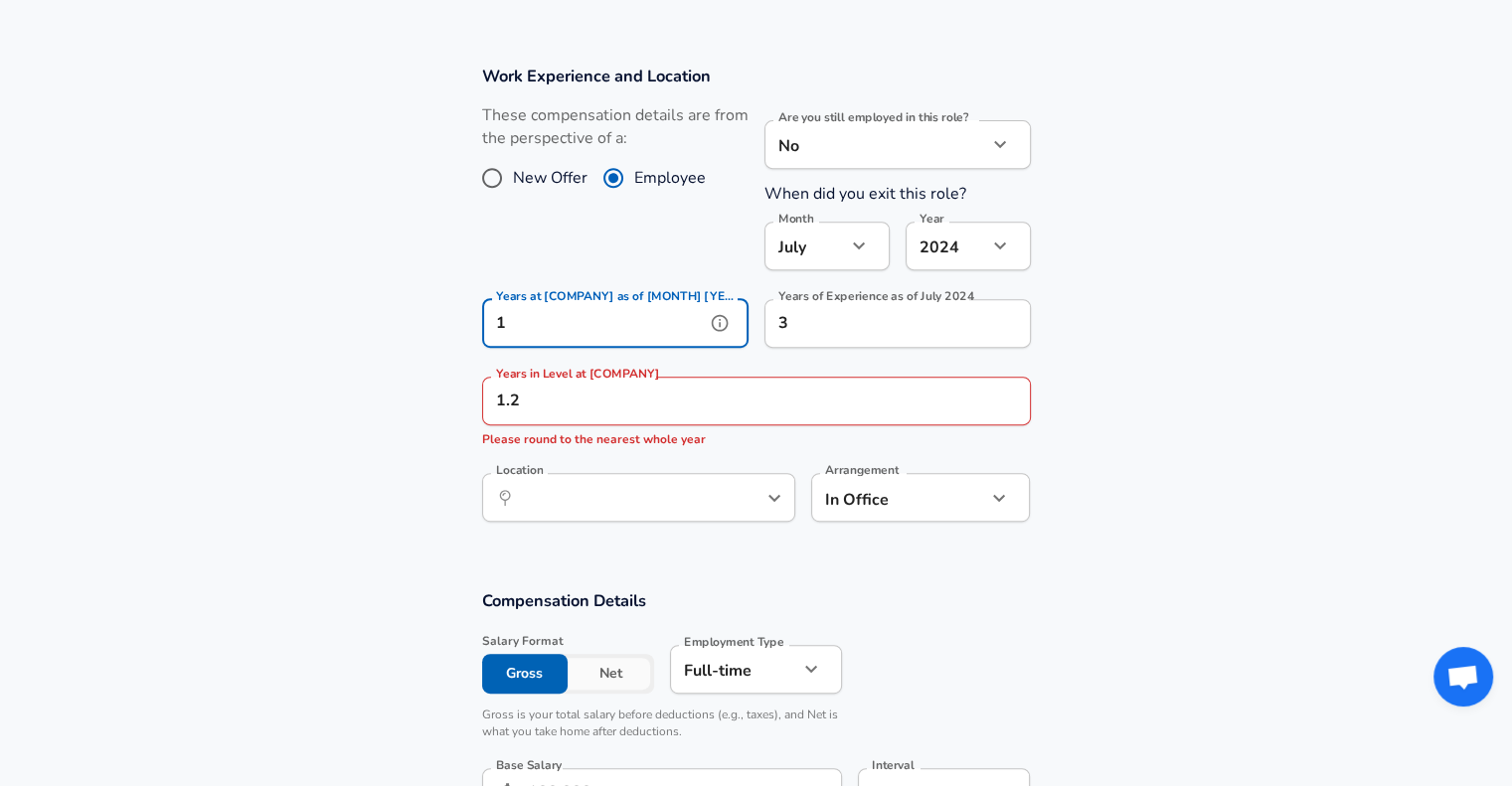 type on "1" 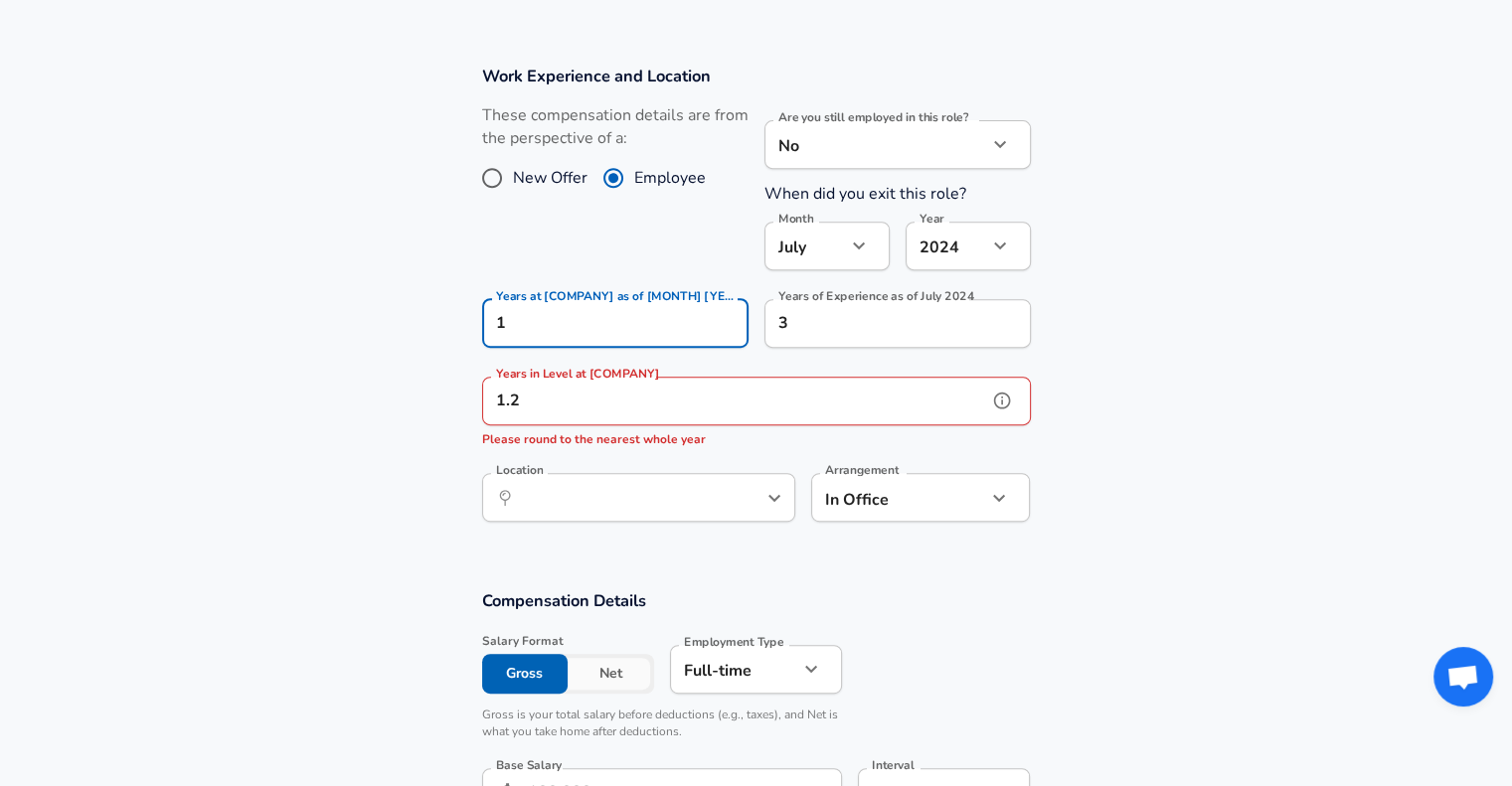 click on "1.2" at bounding box center [735, 400] 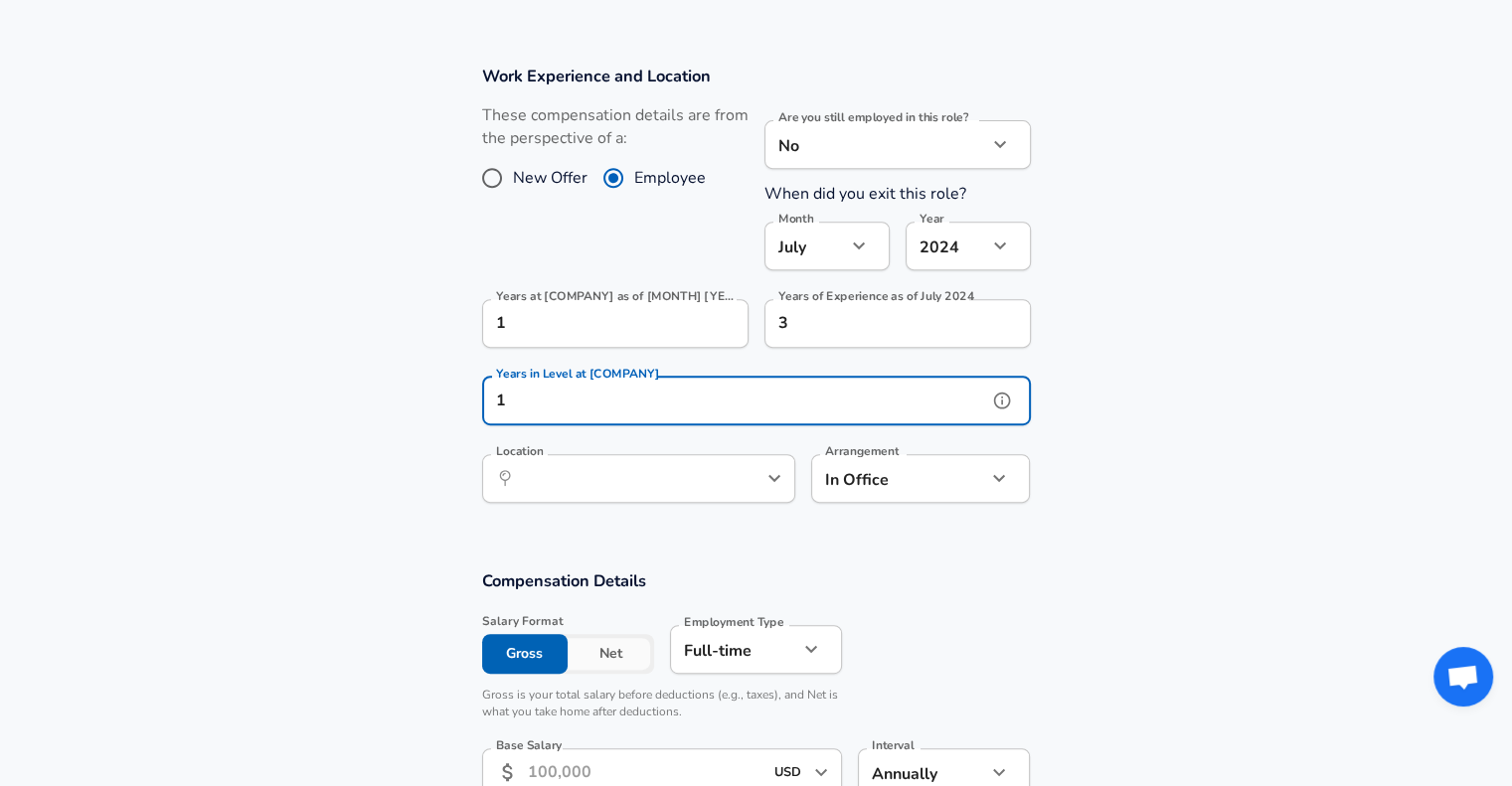 type on "1" 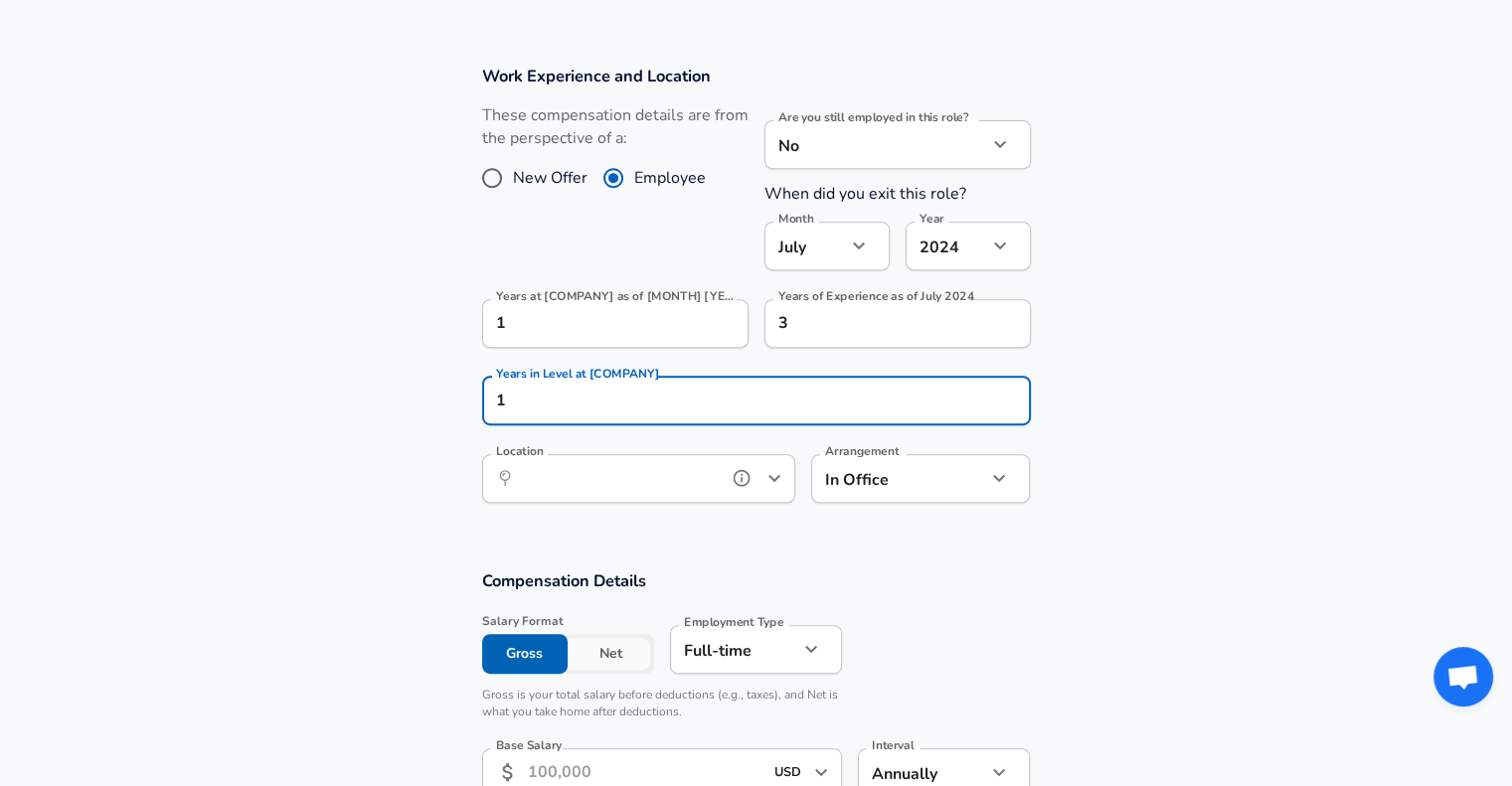 click on "Location" at bounding box center (616, 478) 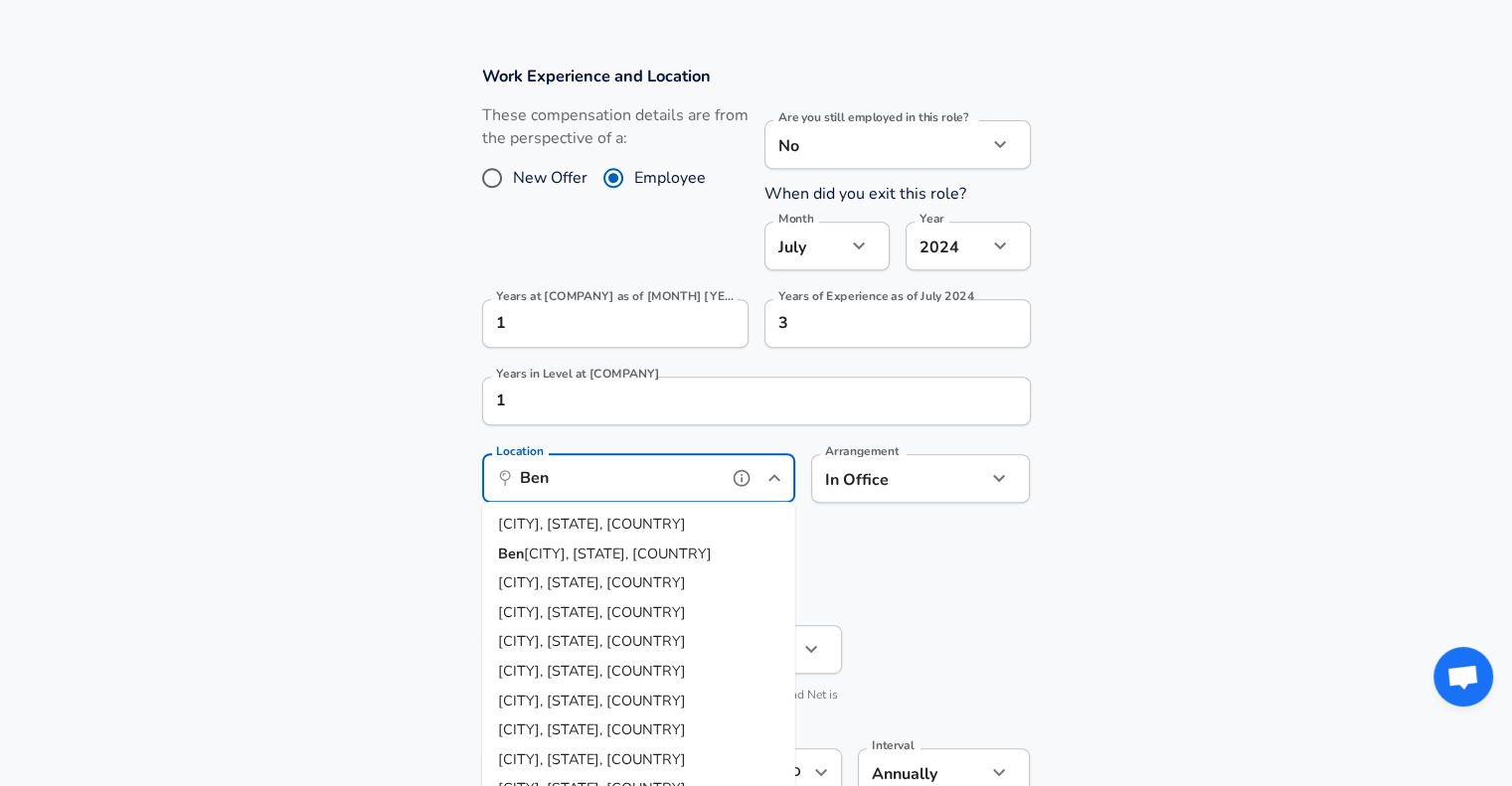 type on "Beng" 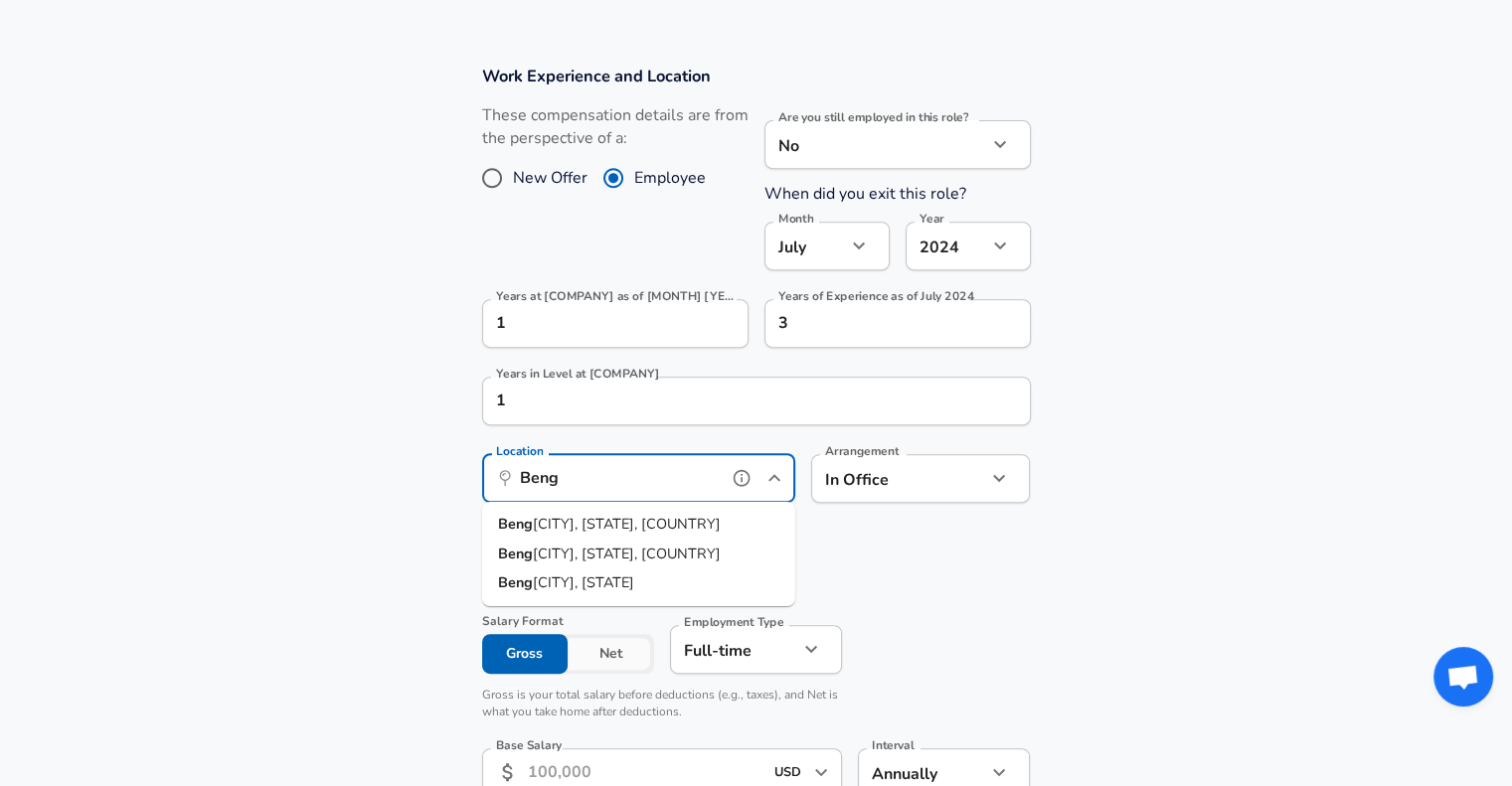 click on "[CITY], [STATE], [COUNTRY]" at bounding box center [626, 524] 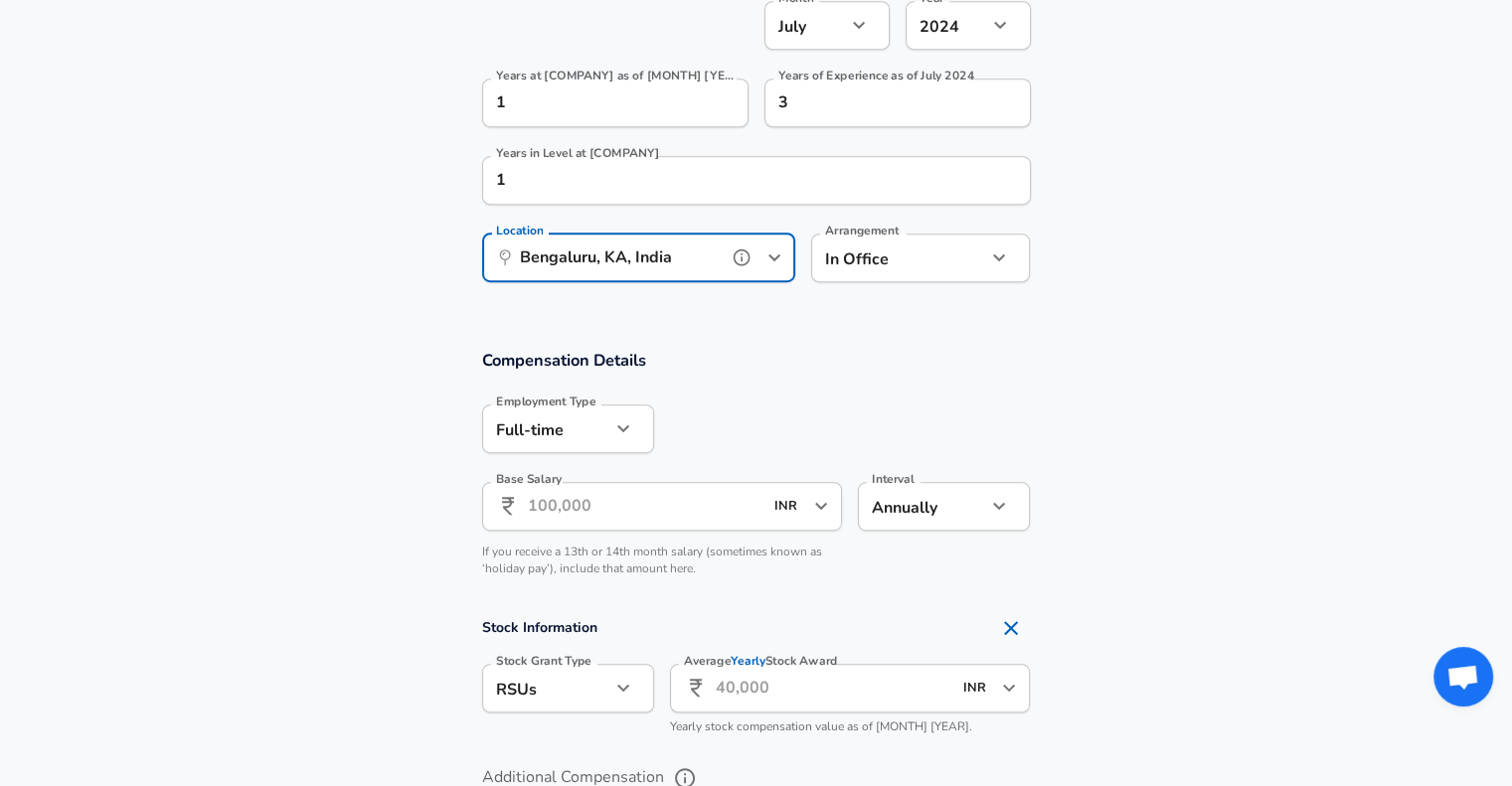 scroll, scrollTop: 1032, scrollLeft: 0, axis: vertical 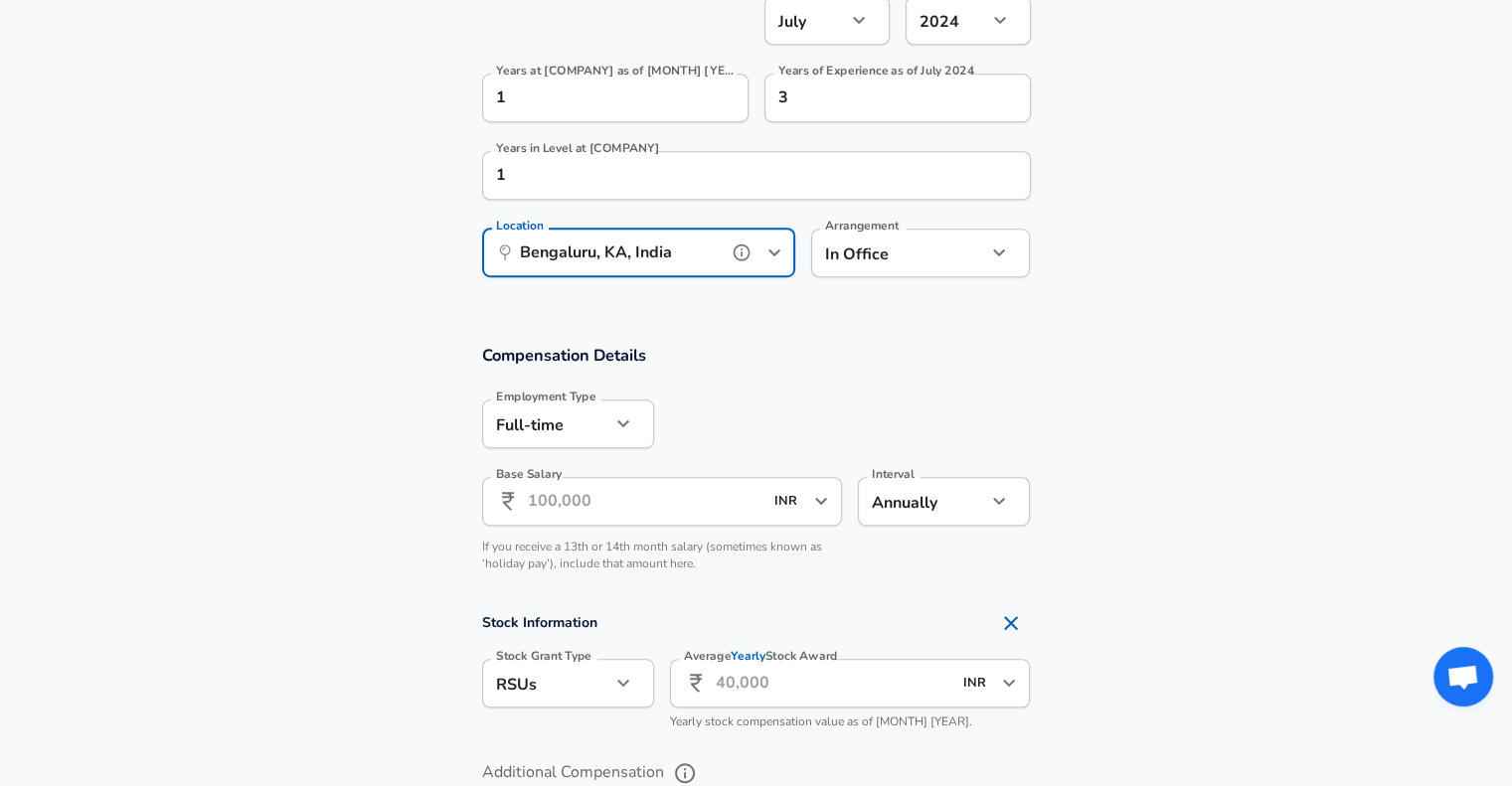 type on "Bengaluru, KA, India" 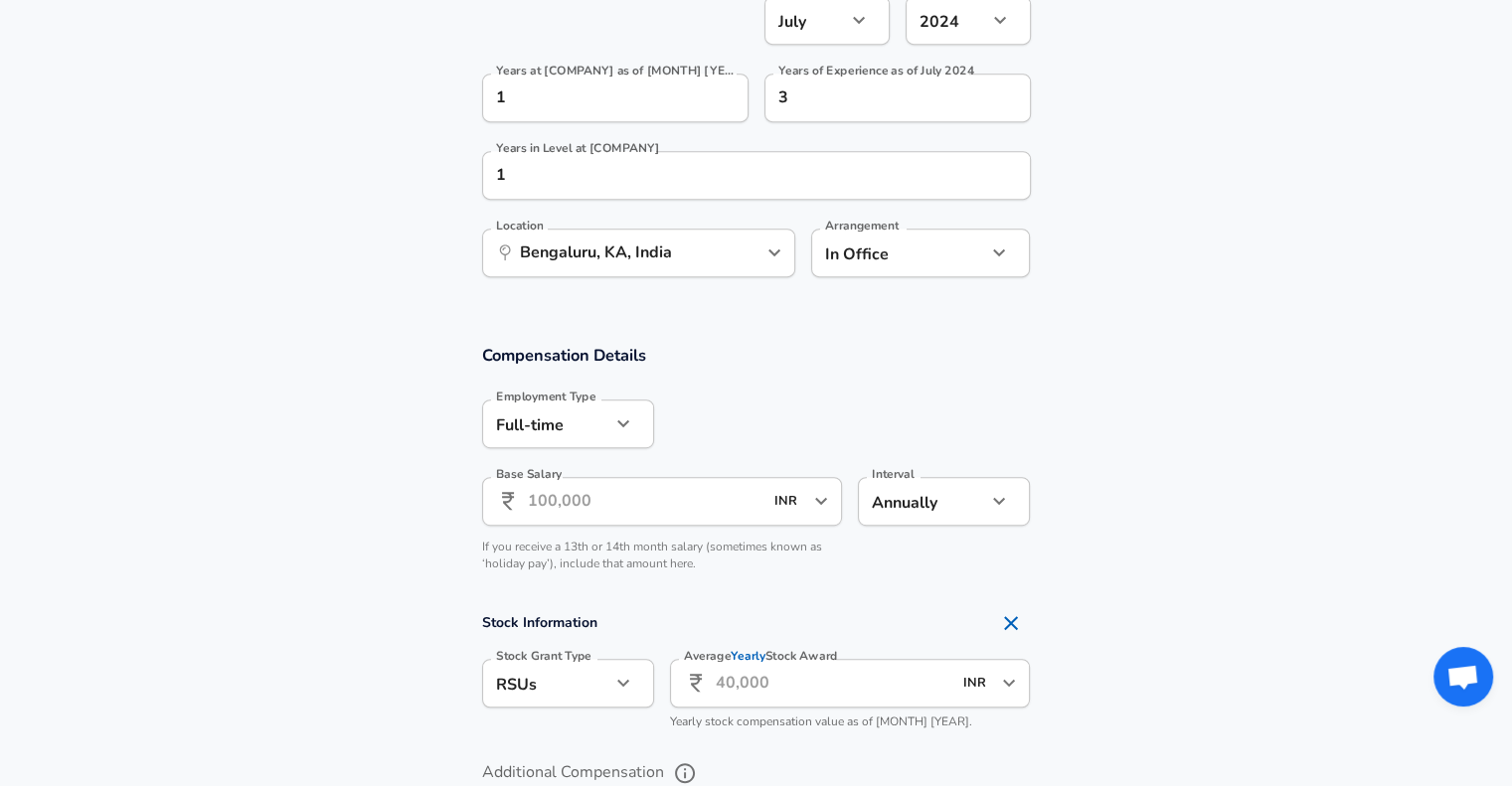 click on "Base Salary" at bounding box center [645, 501] 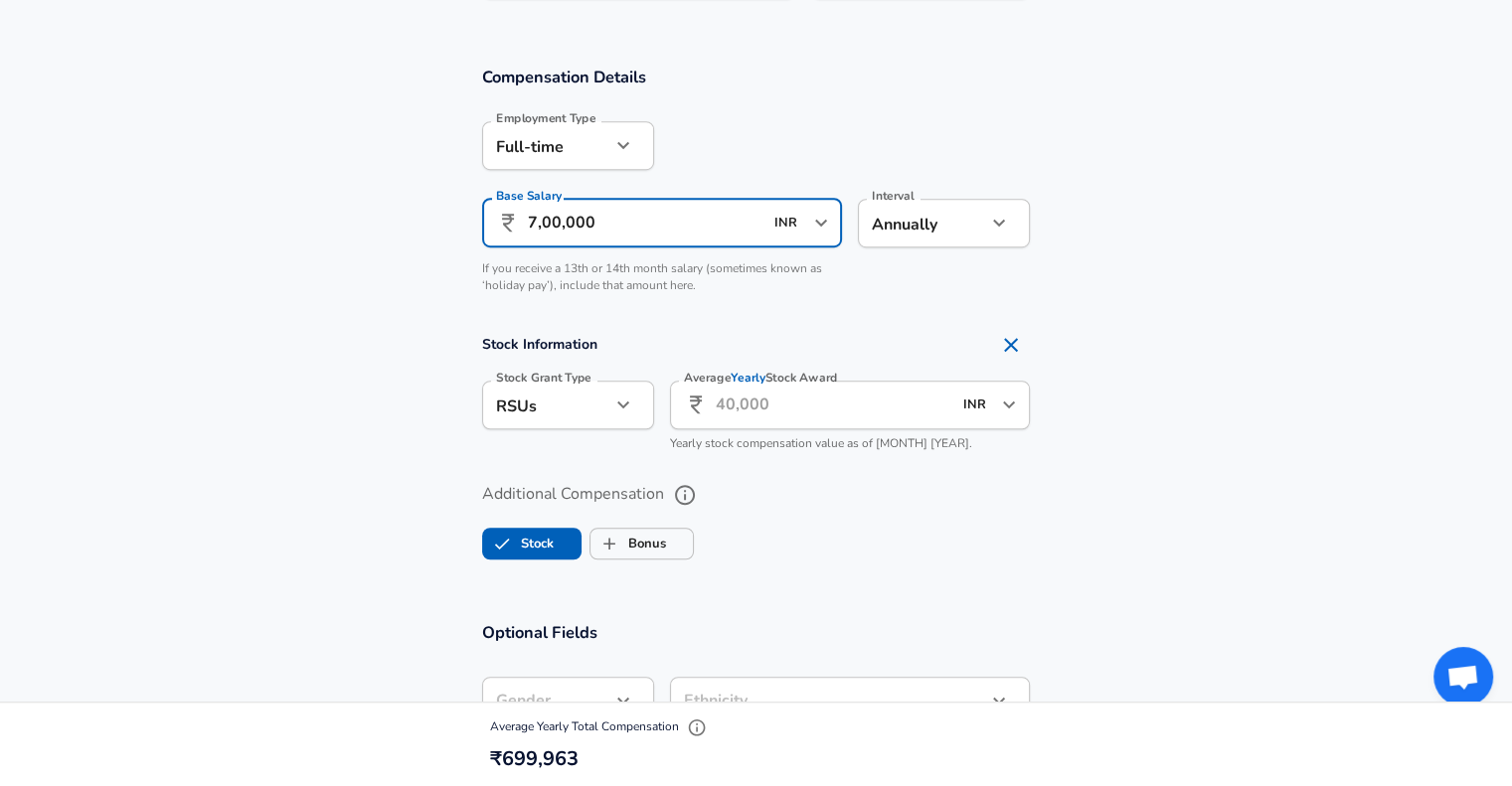scroll, scrollTop: 1328, scrollLeft: 0, axis: vertical 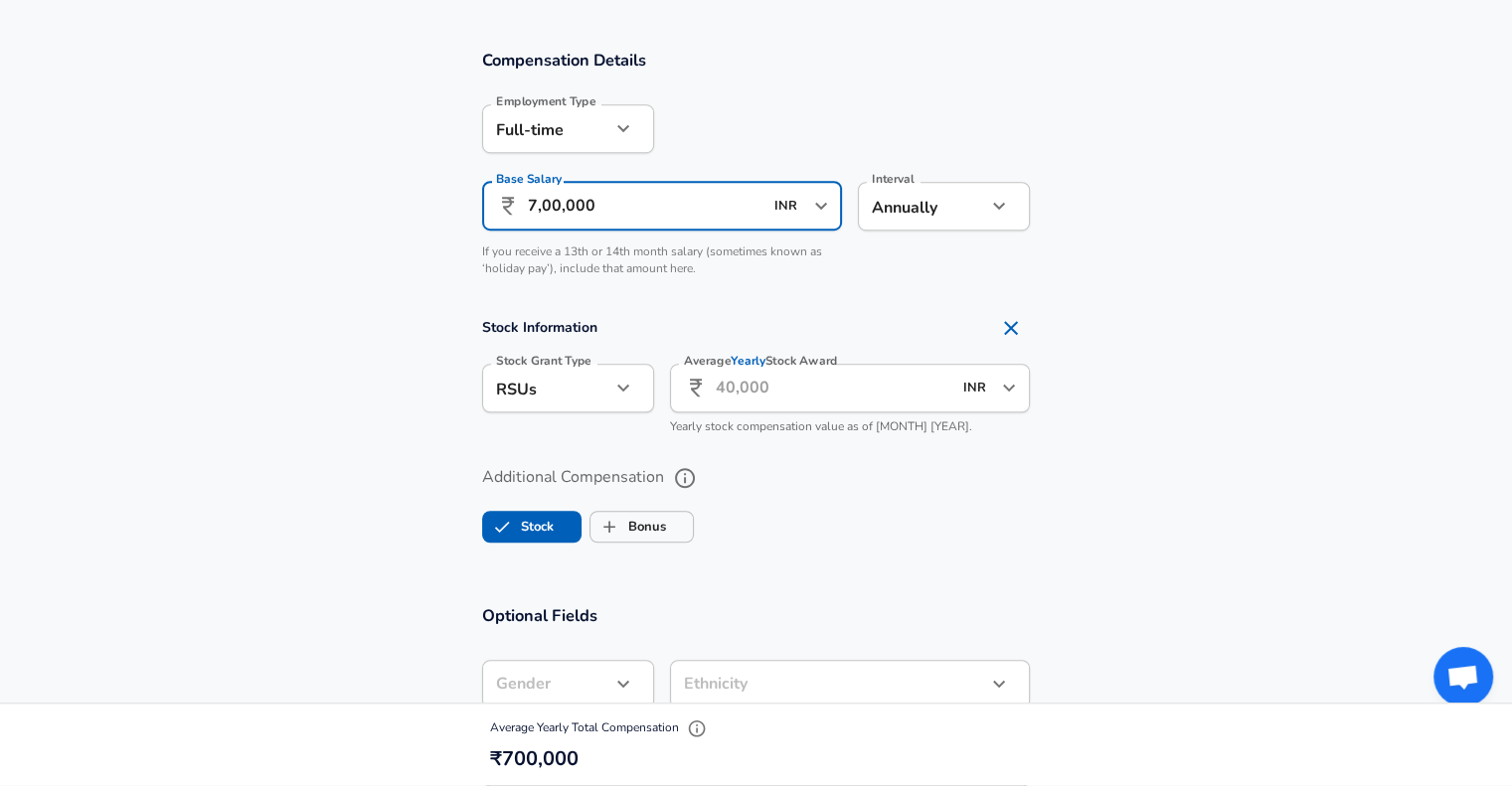 click on "7,00,000" at bounding box center (645, 206) 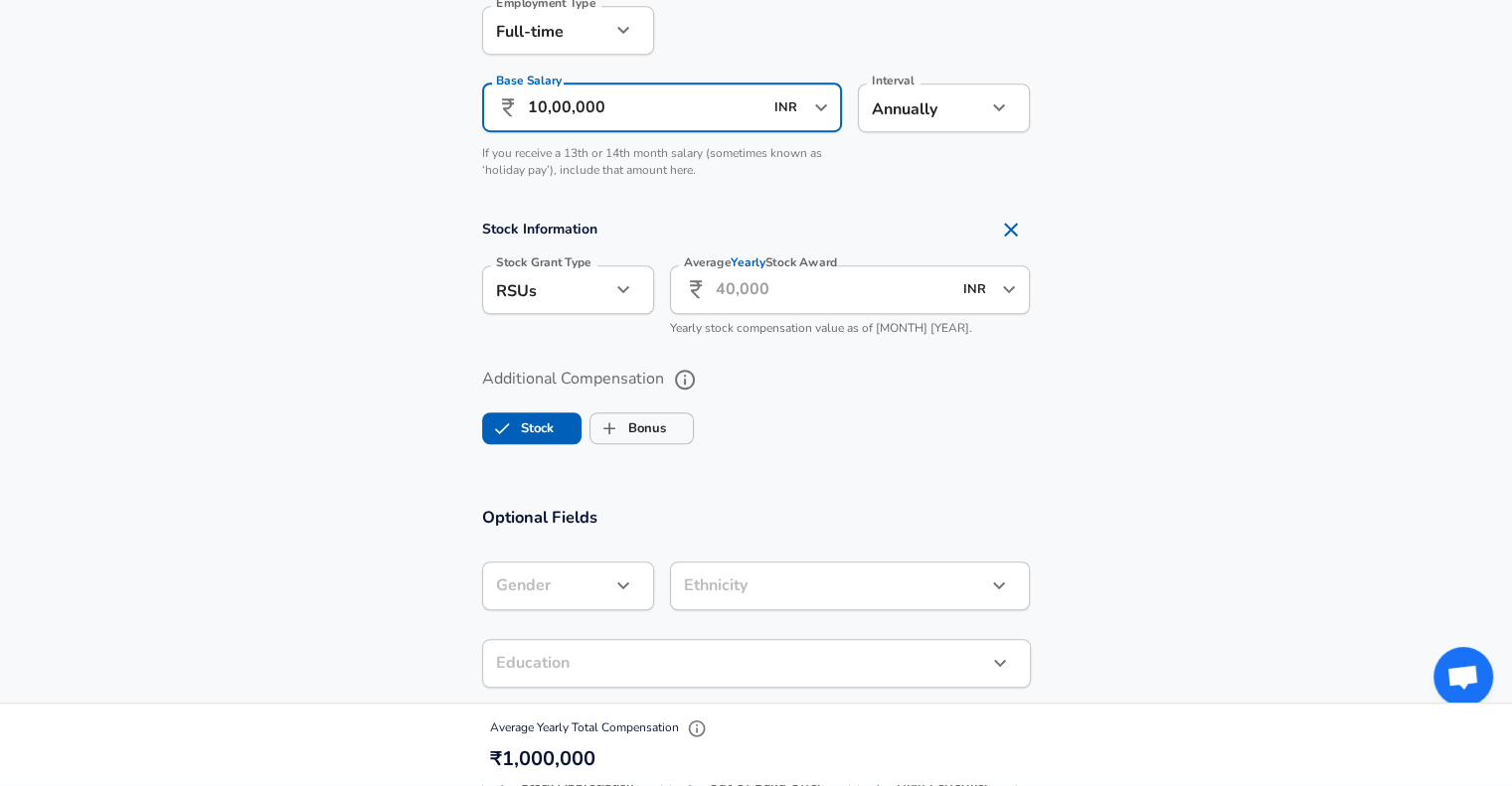 scroll, scrollTop: 1431, scrollLeft: 0, axis: vertical 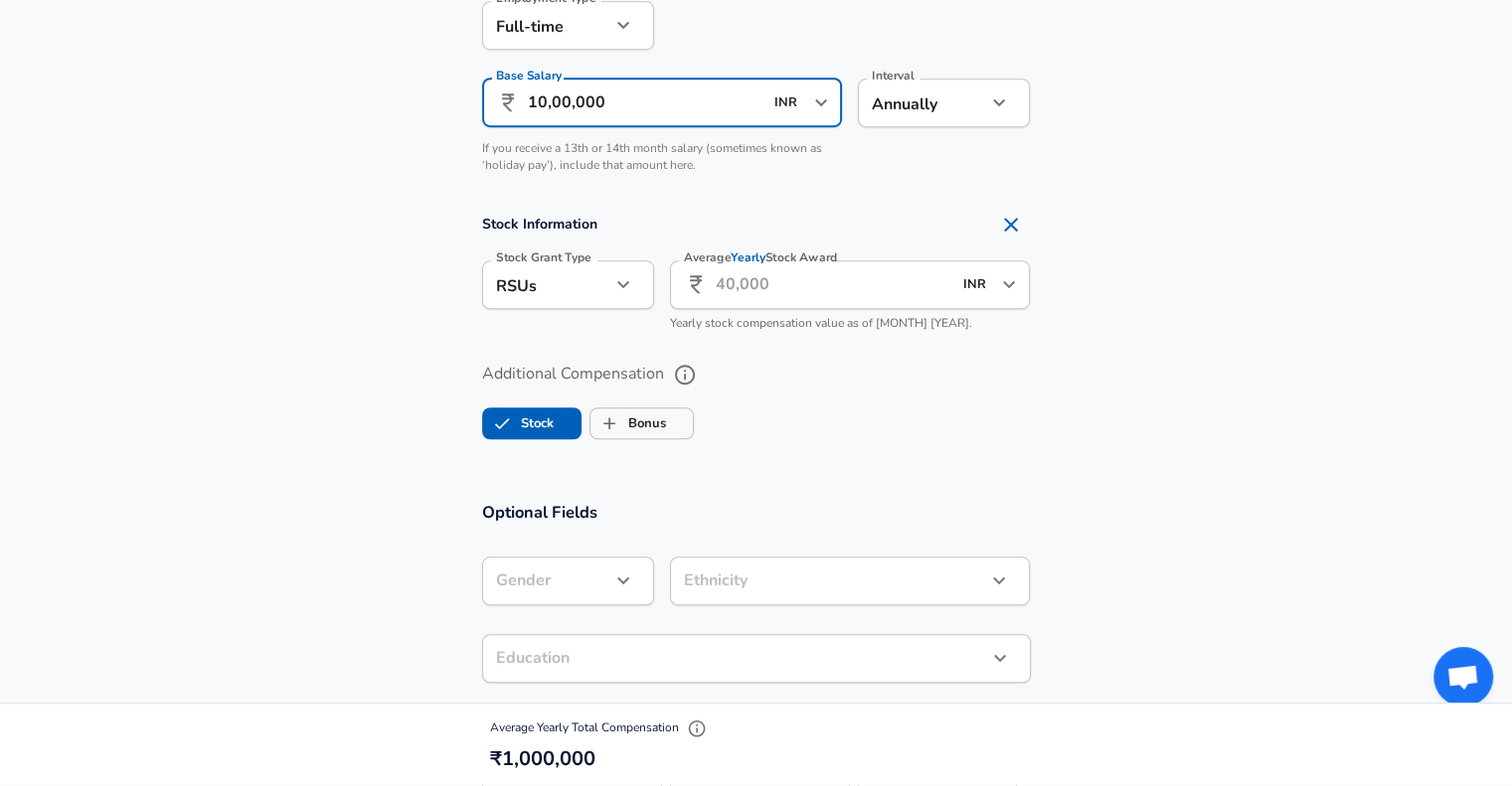 type on "10,00,000" 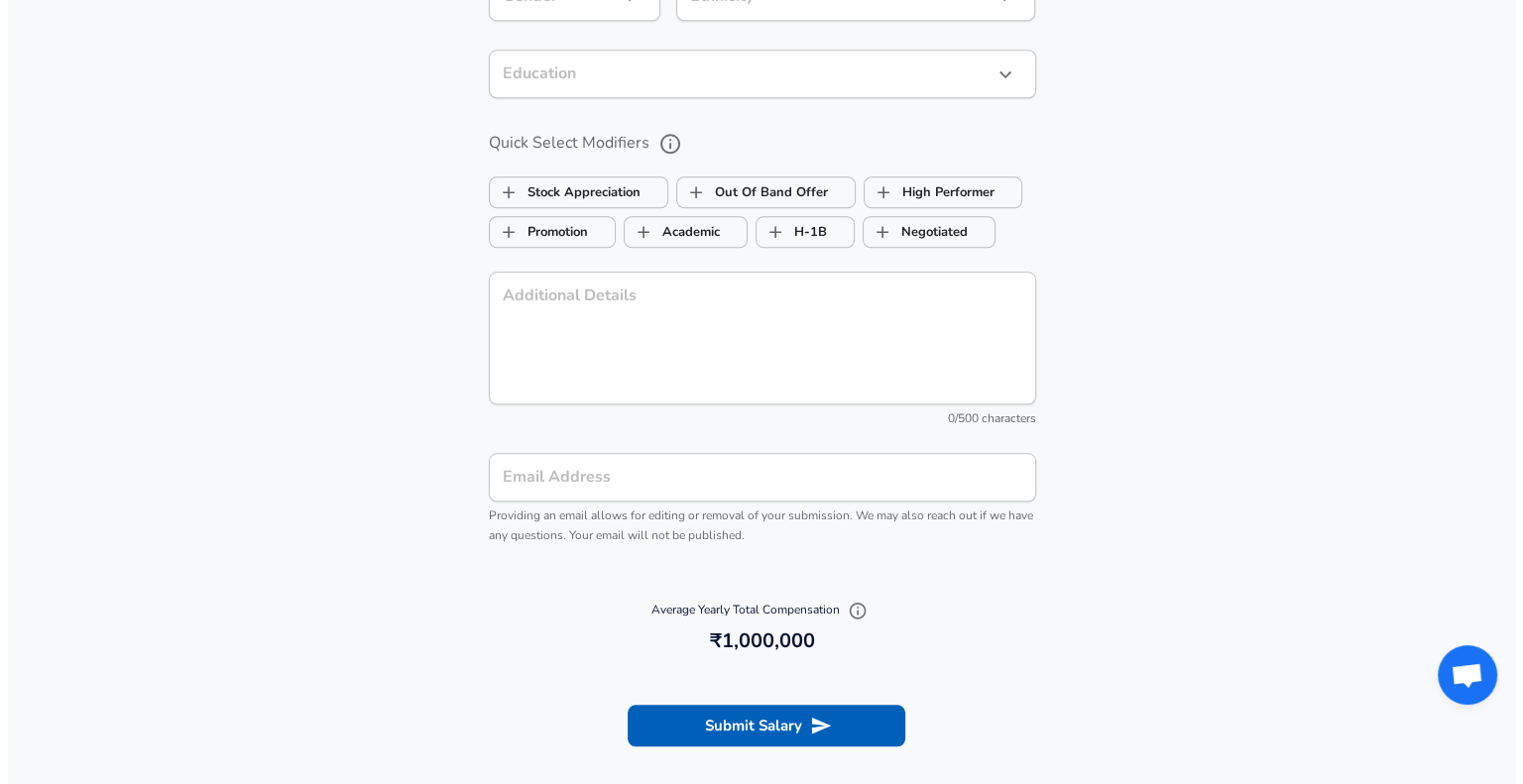 scroll, scrollTop: 1859, scrollLeft: 0, axis: vertical 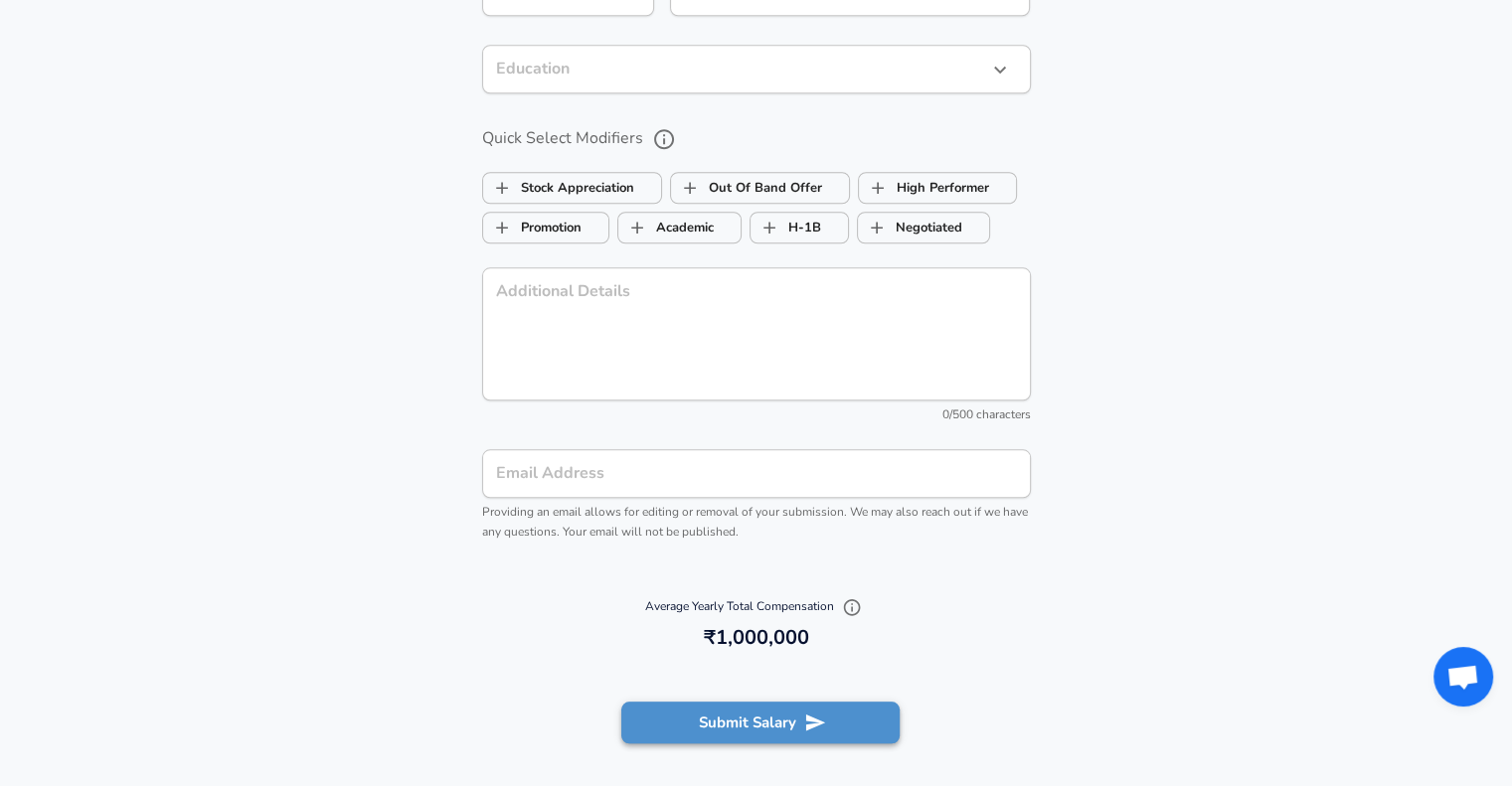 click on "Submit Salary" at bounding box center (760, 722) 